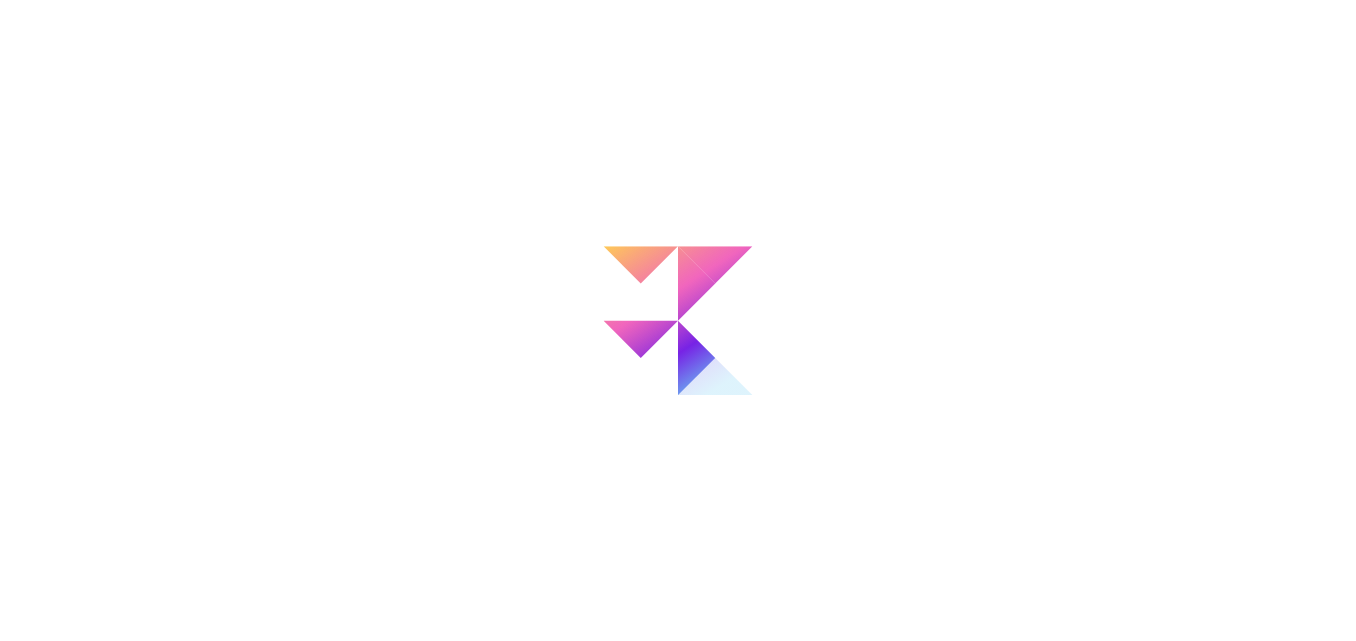 scroll, scrollTop: 0, scrollLeft: 0, axis: both 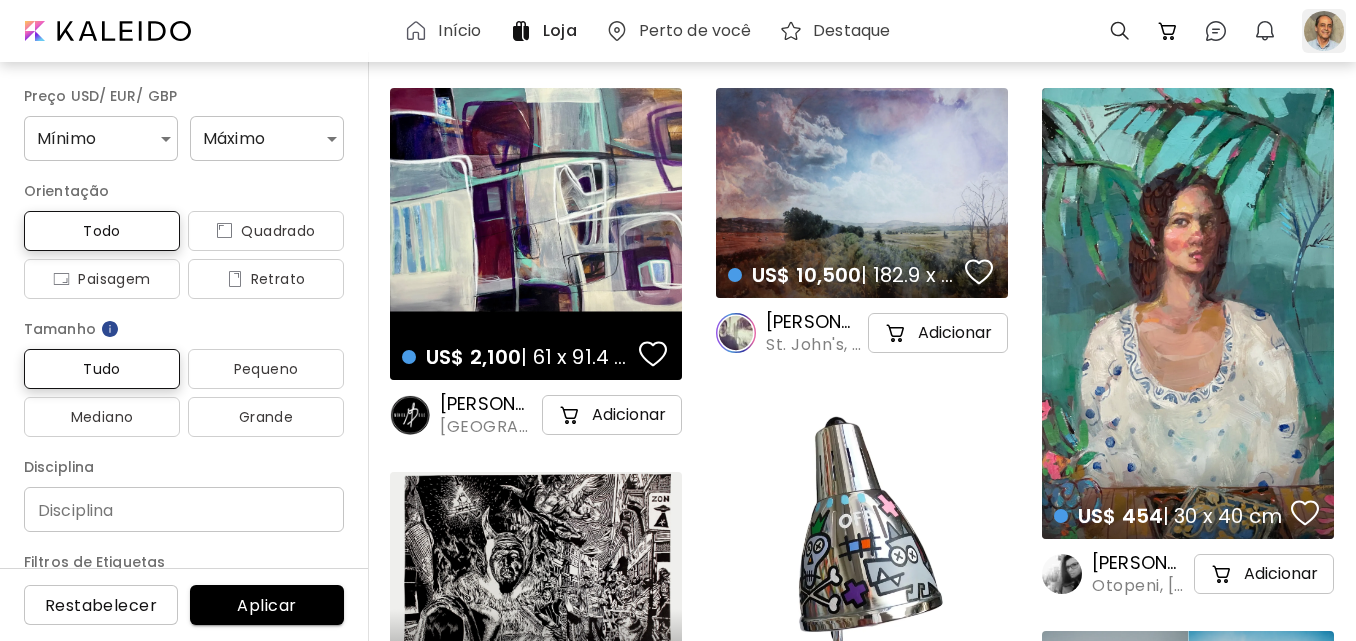 click at bounding box center (1324, 31) 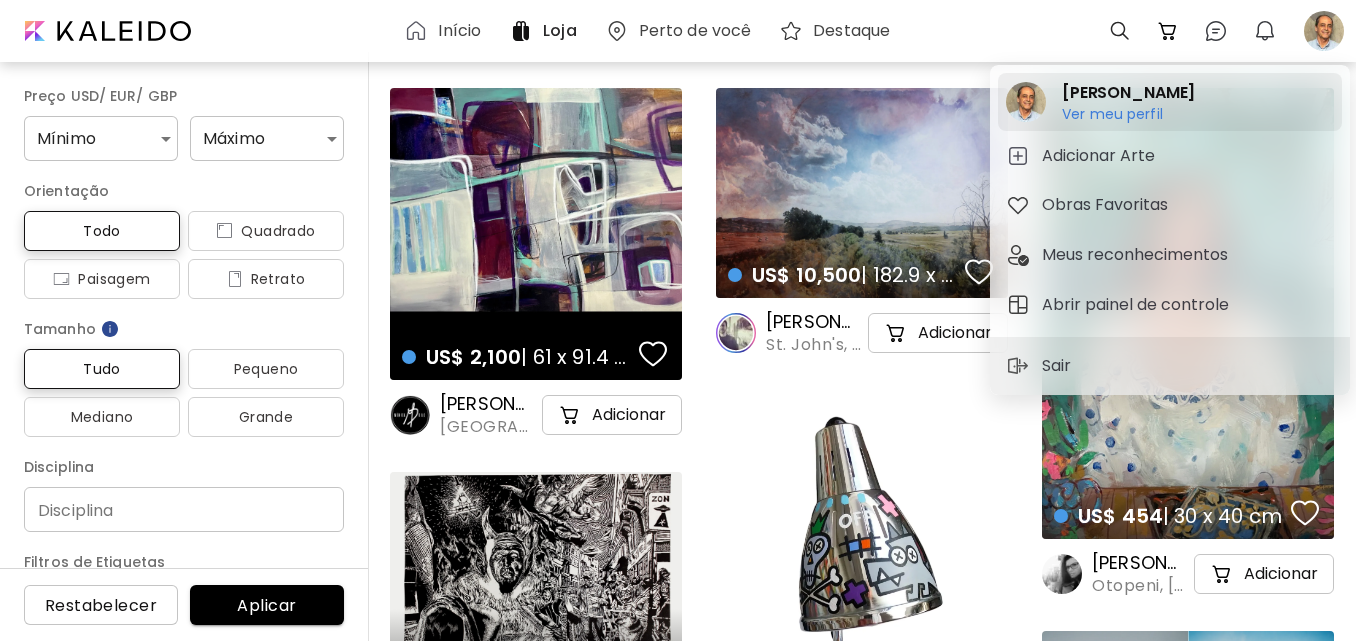 click on "Ver meu perfil" at bounding box center (1128, 114) 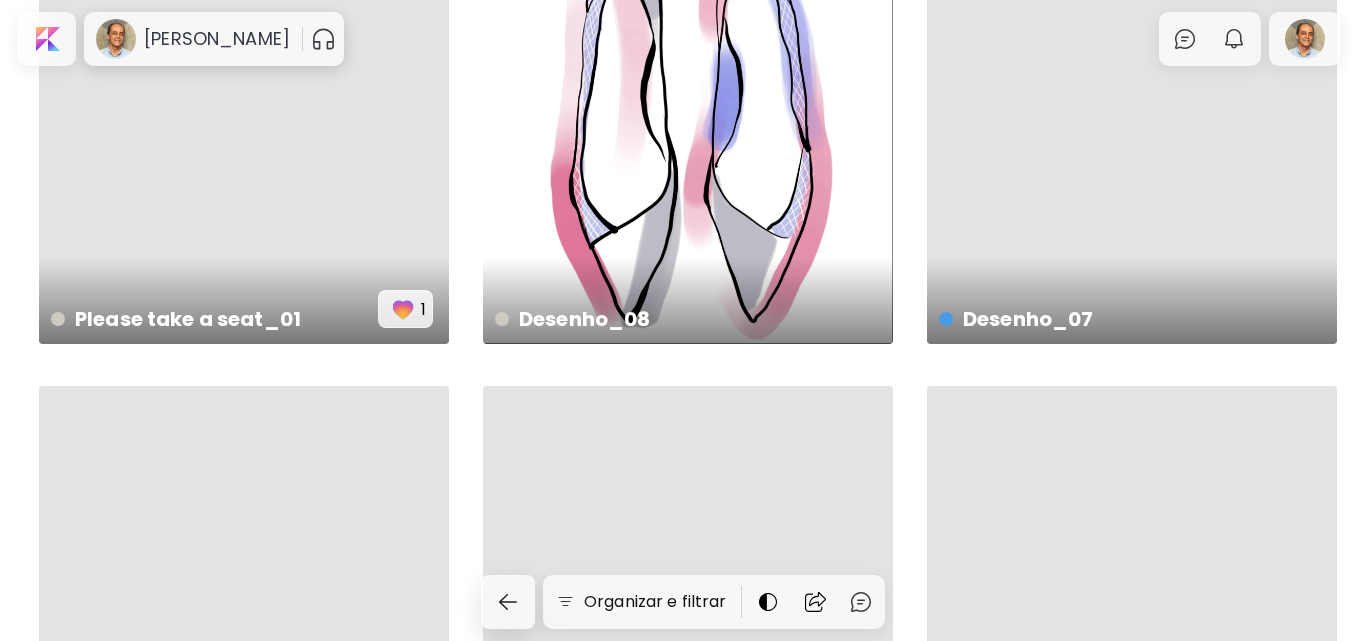 scroll, scrollTop: 0, scrollLeft: 0, axis: both 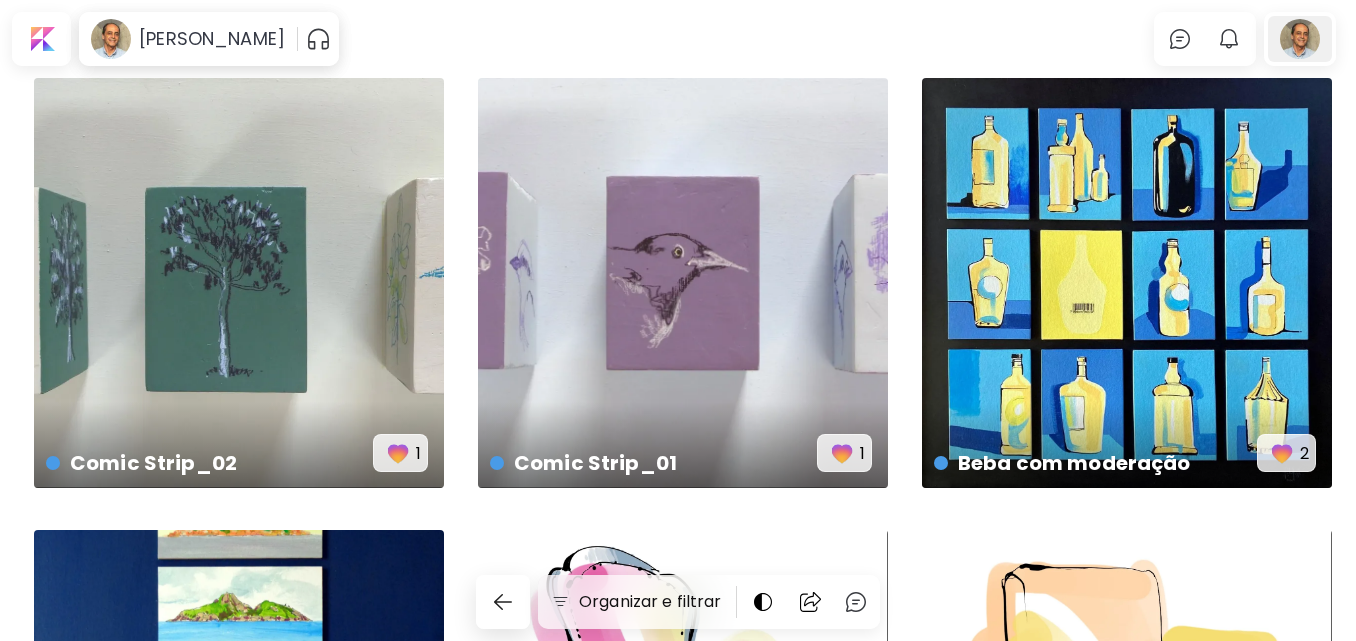click at bounding box center [1300, 39] 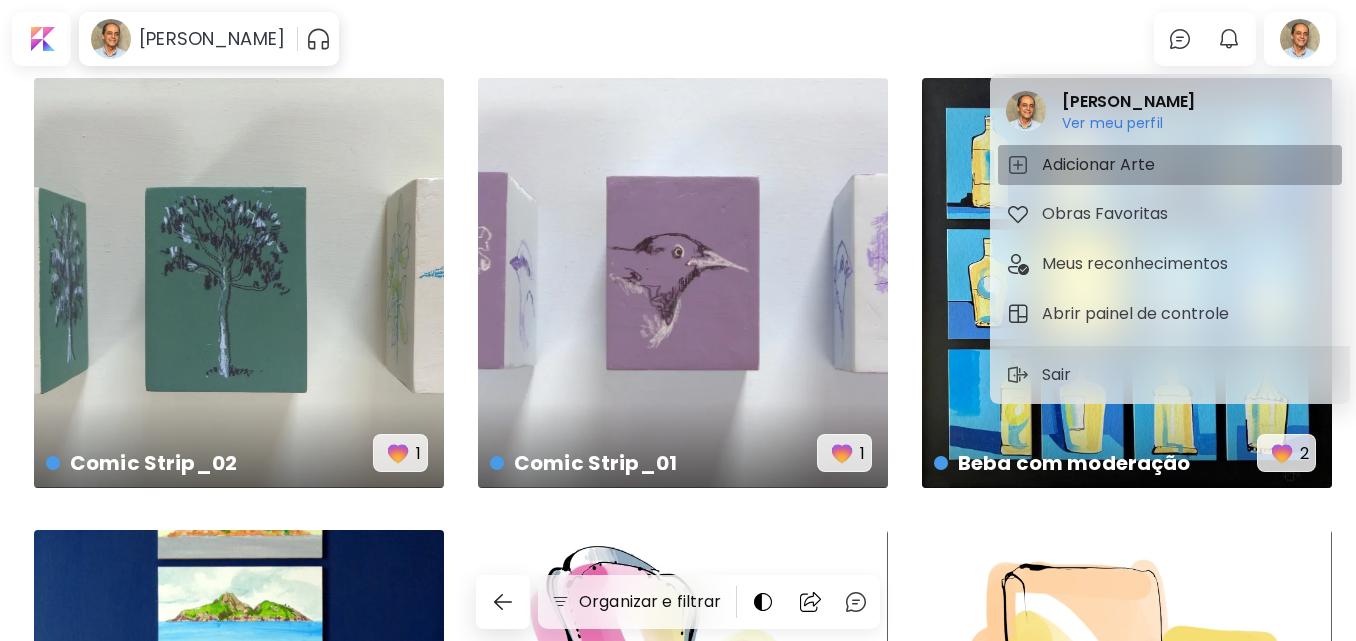click on "Adicionar Arte" at bounding box center [1101, 165] 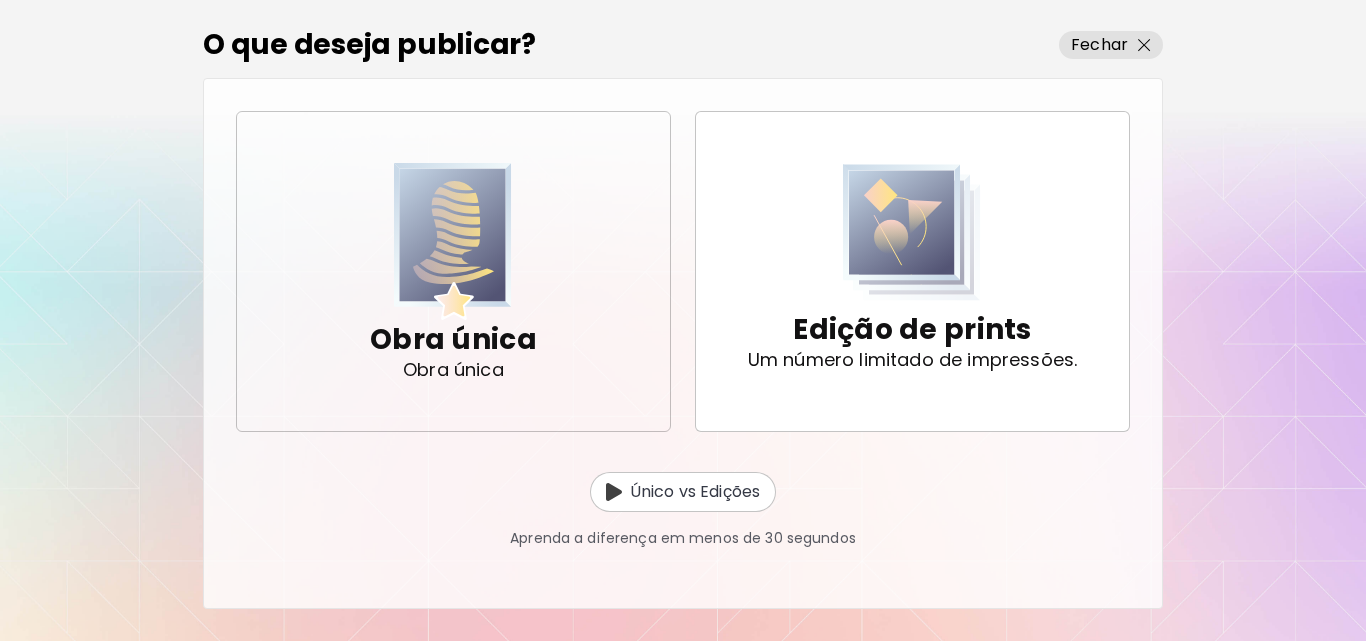 click at bounding box center [453, 241] 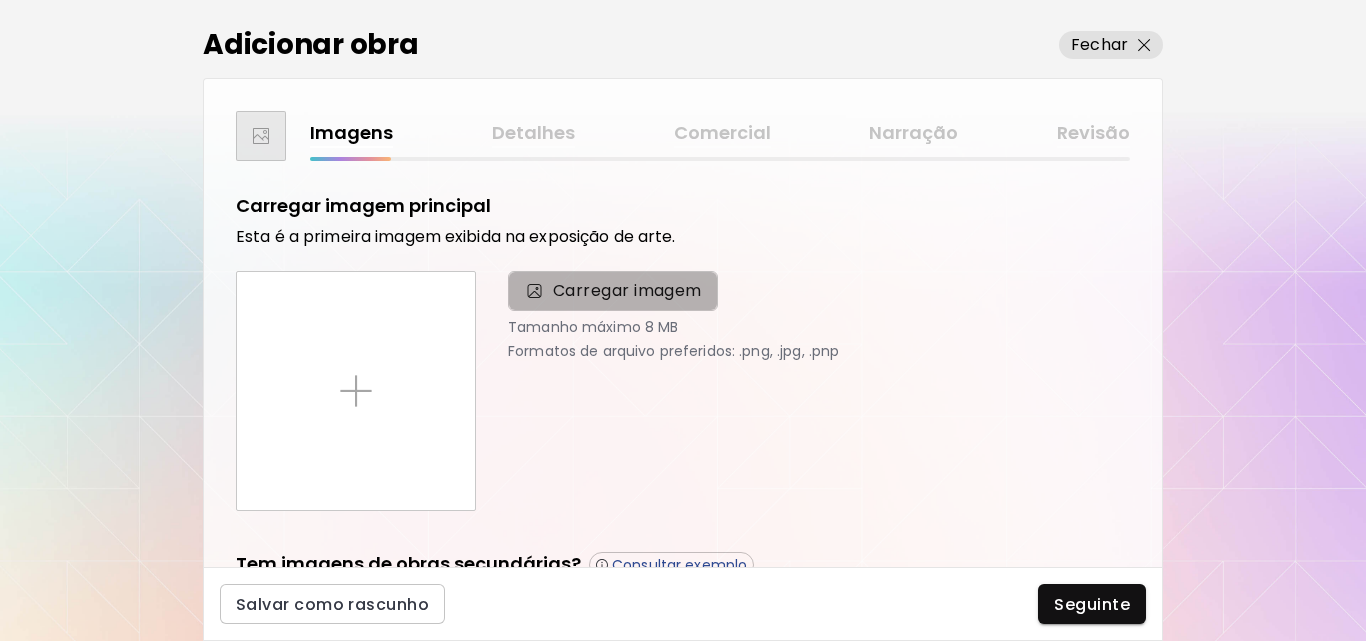 click on "Carregar imagem" at bounding box center (627, 291) 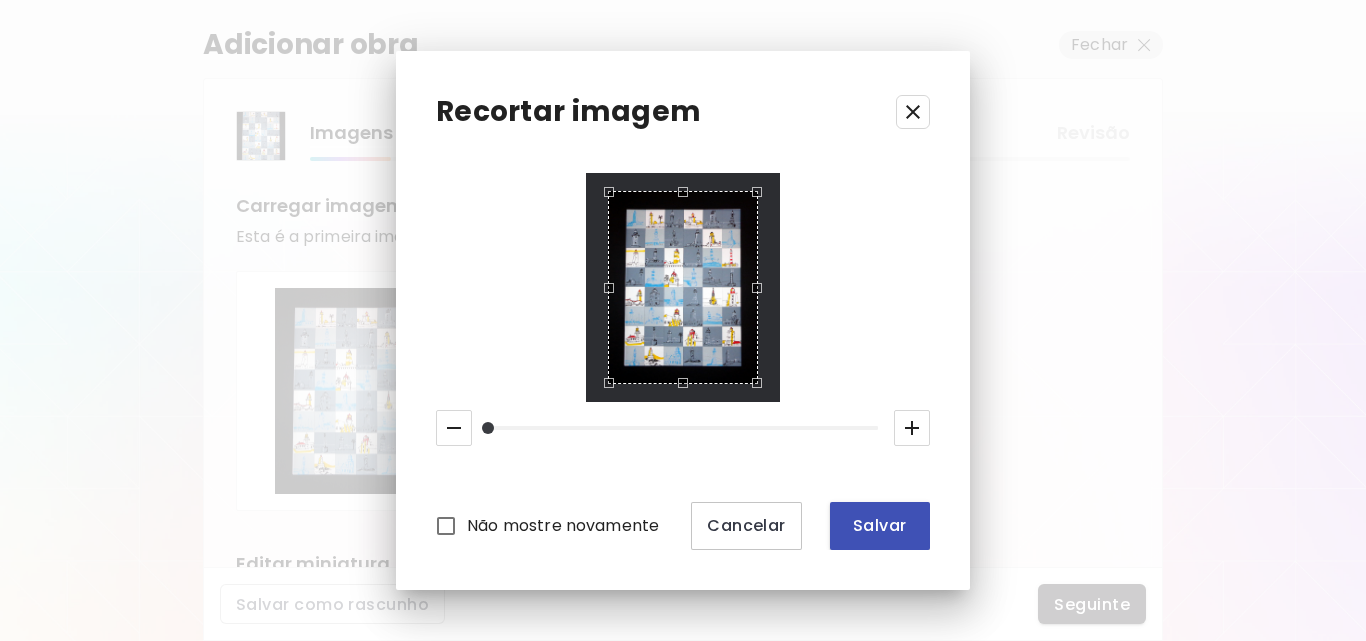 click on "Salvar" at bounding box center [880, 525] 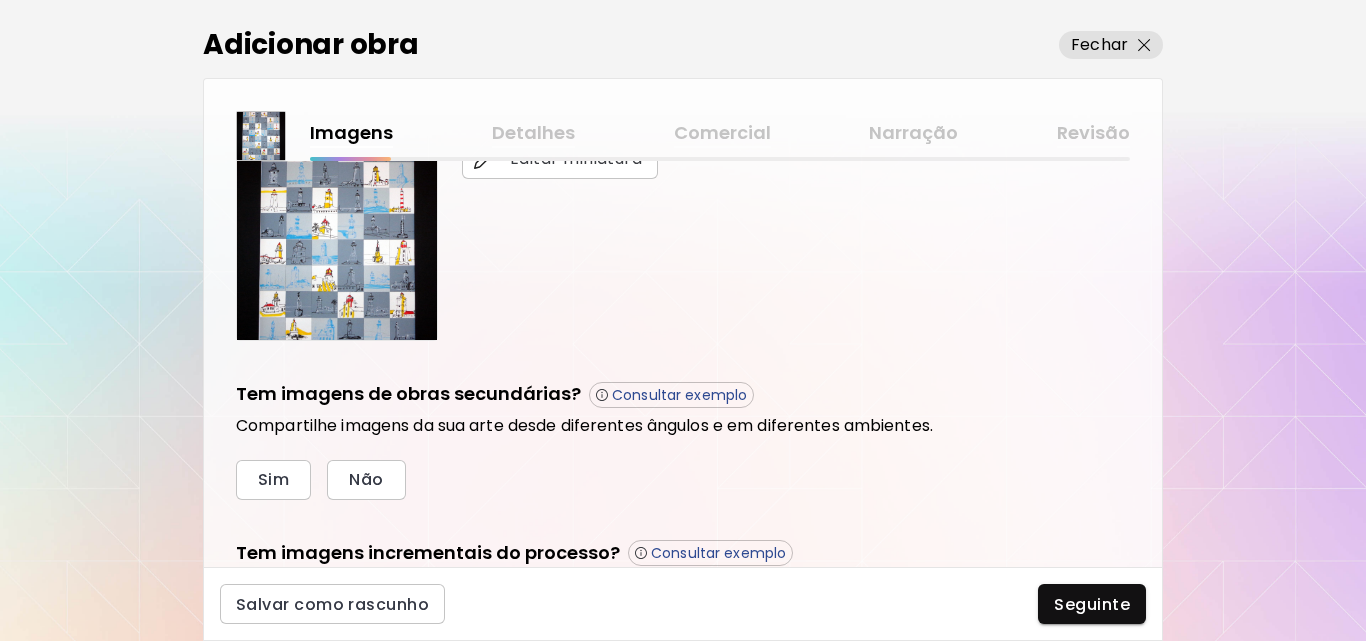 scroll, scrollTop: 476, scrollLeft: 0, axis: vertical 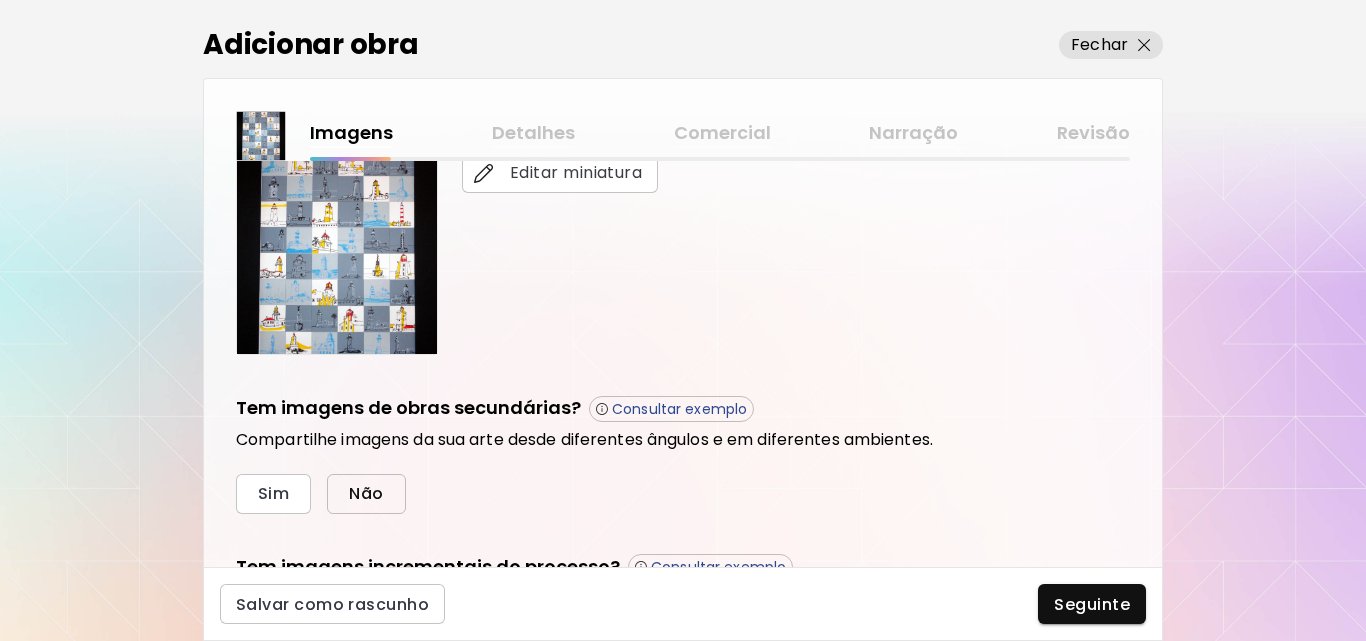 click on "Não" at bounding box center (366, 493) 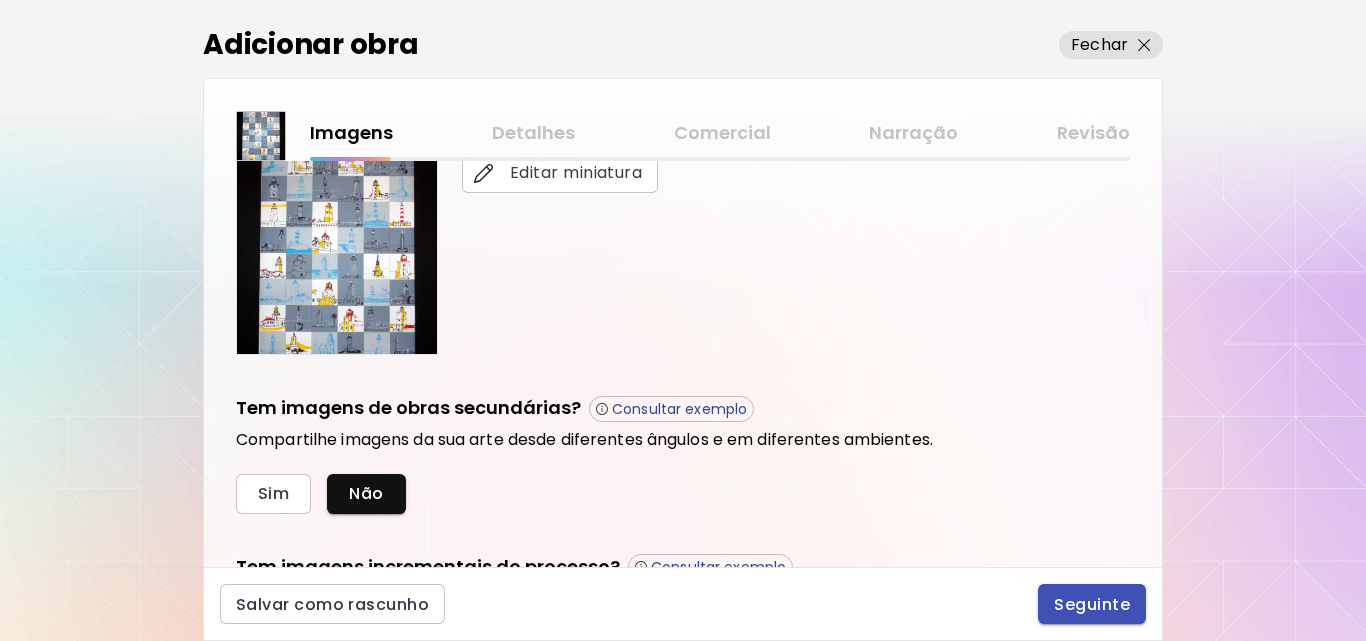 click on "Seguinte" at bounding box center (1092, 604) 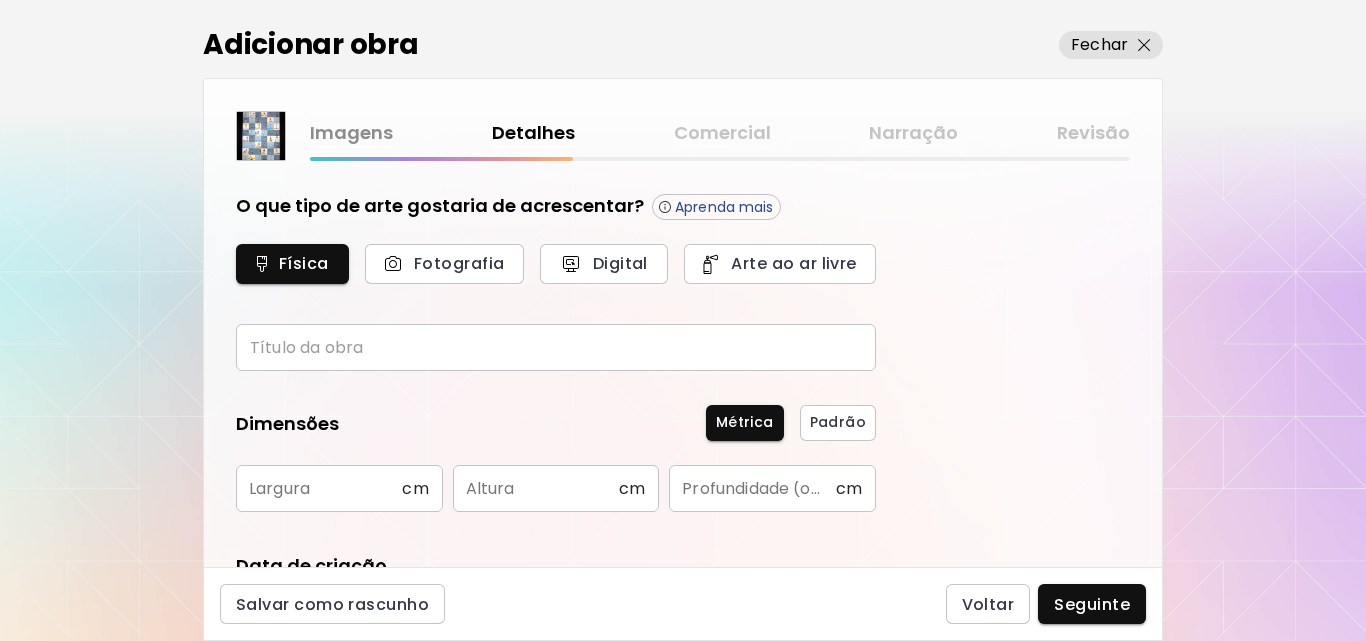 click at bounding box center (556, 347) 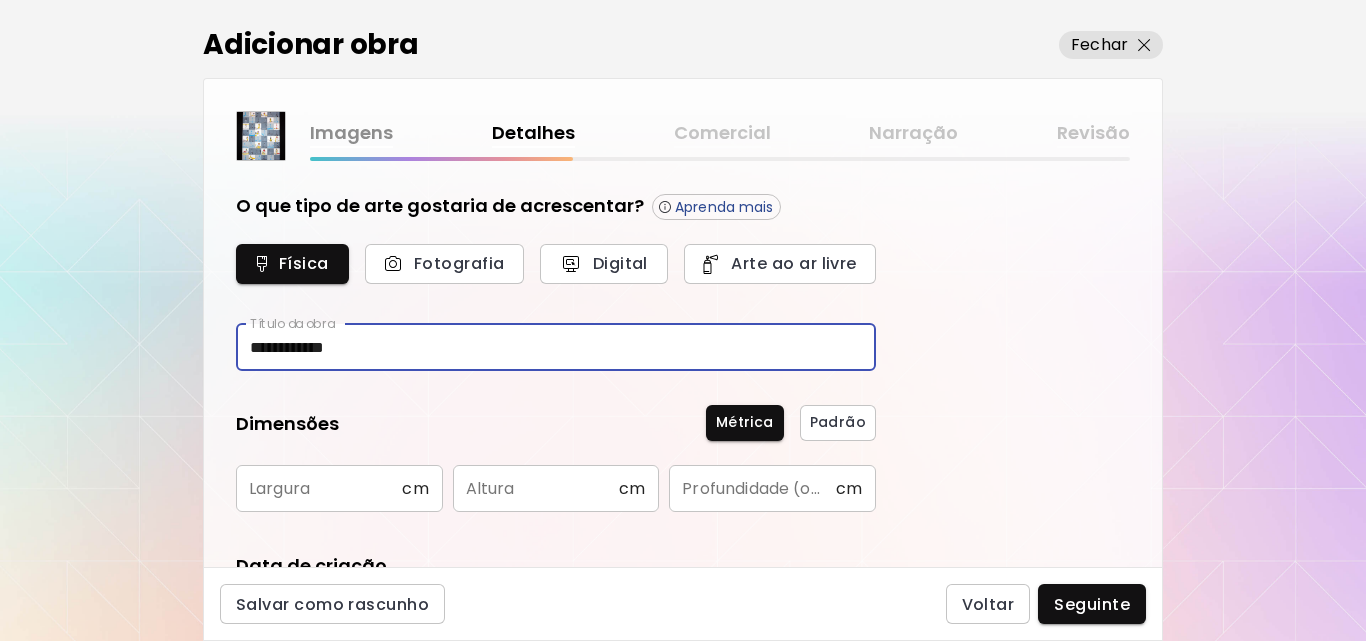type on "**********" 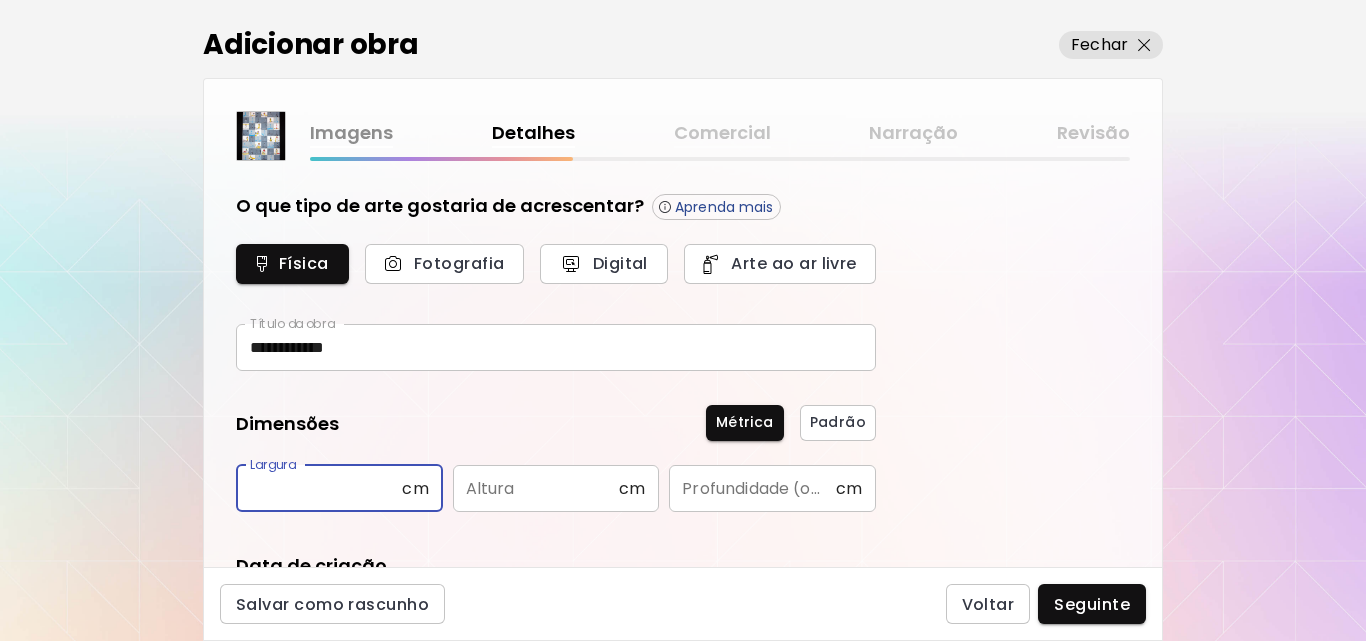 click at bounding box center (319, 488) 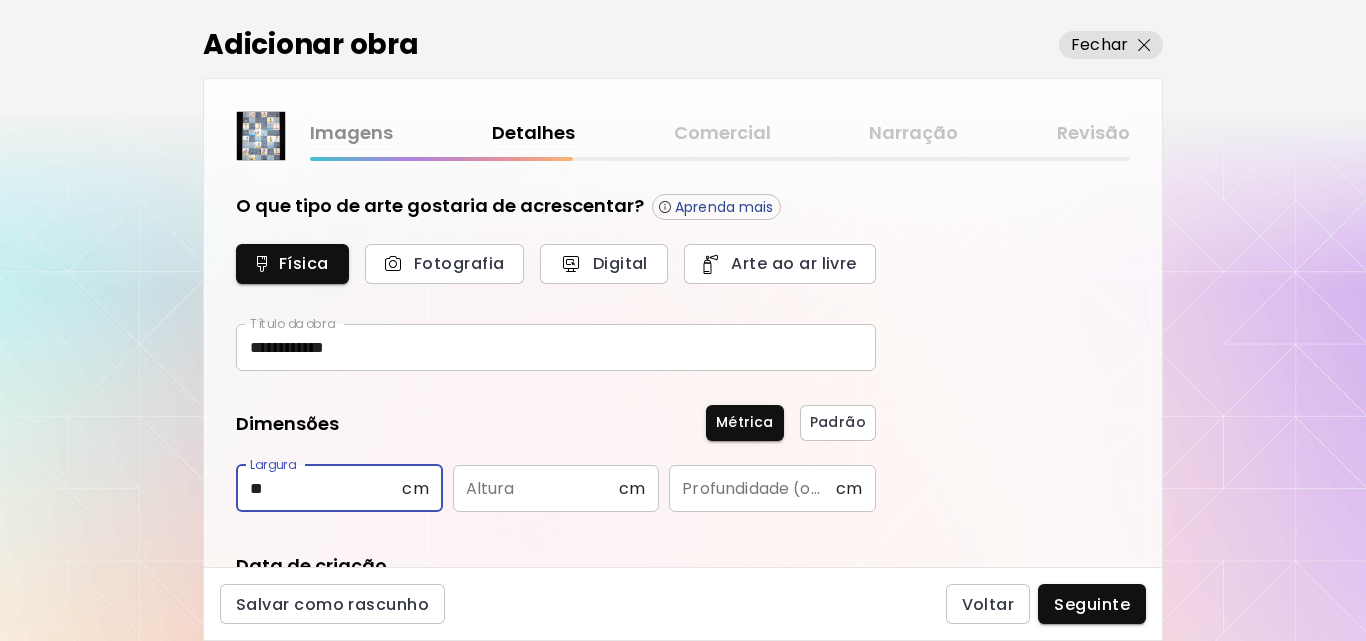 type on "*" 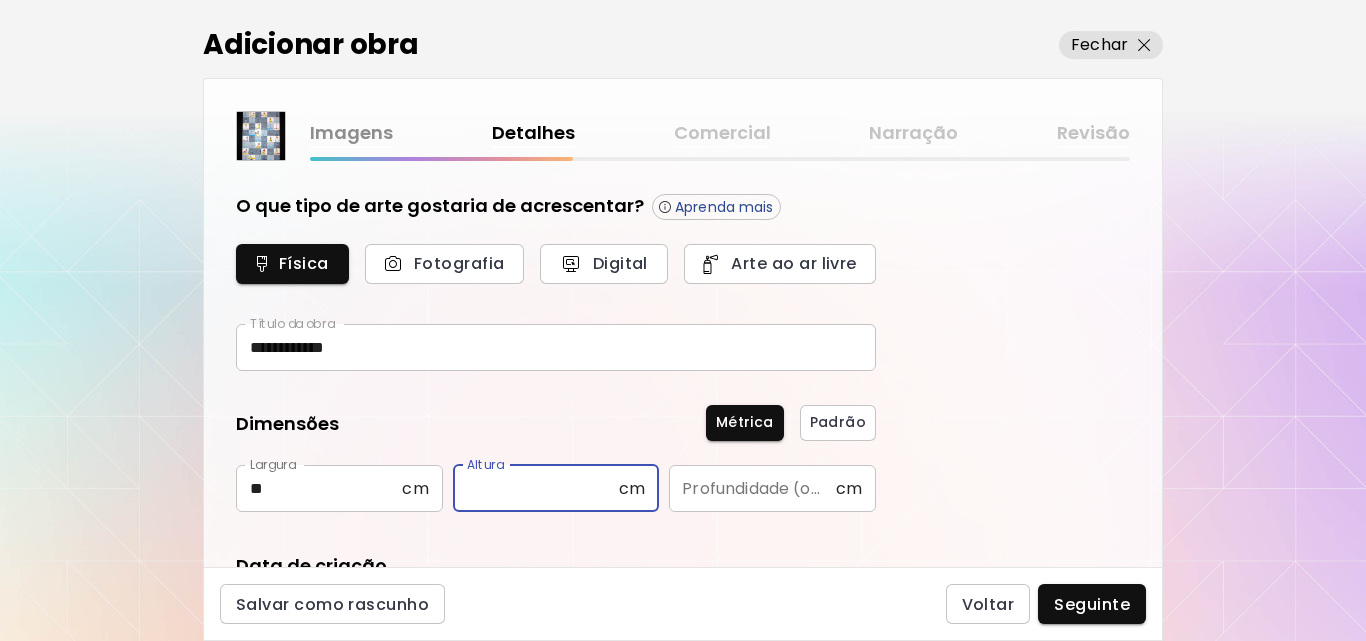click at bounding box center [536, 488] 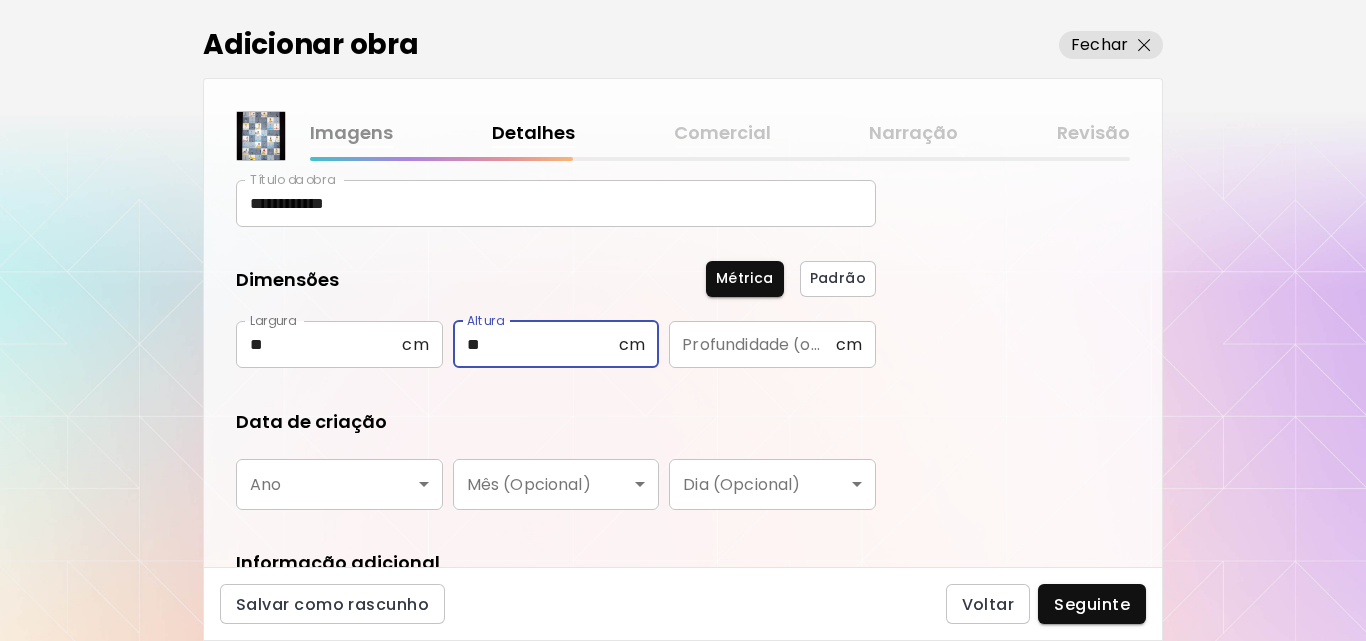 scroll, scrollTop: 156, scrollLeft: 0, axis: vertical 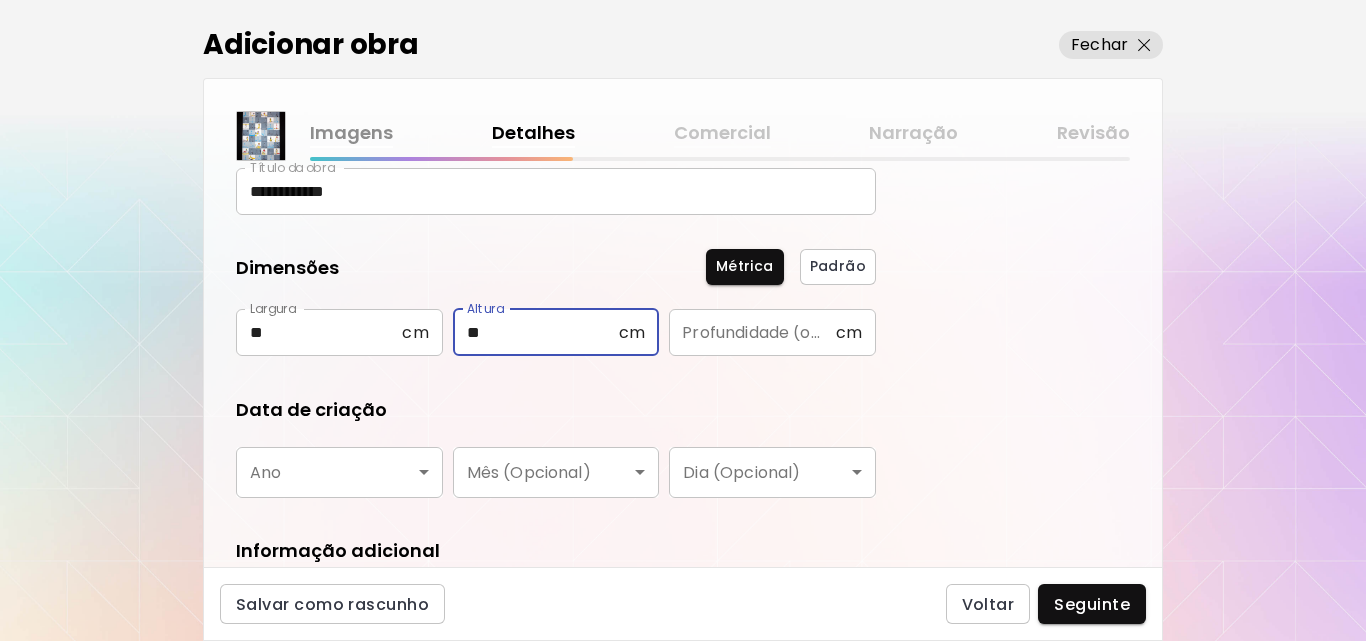 type on "**" 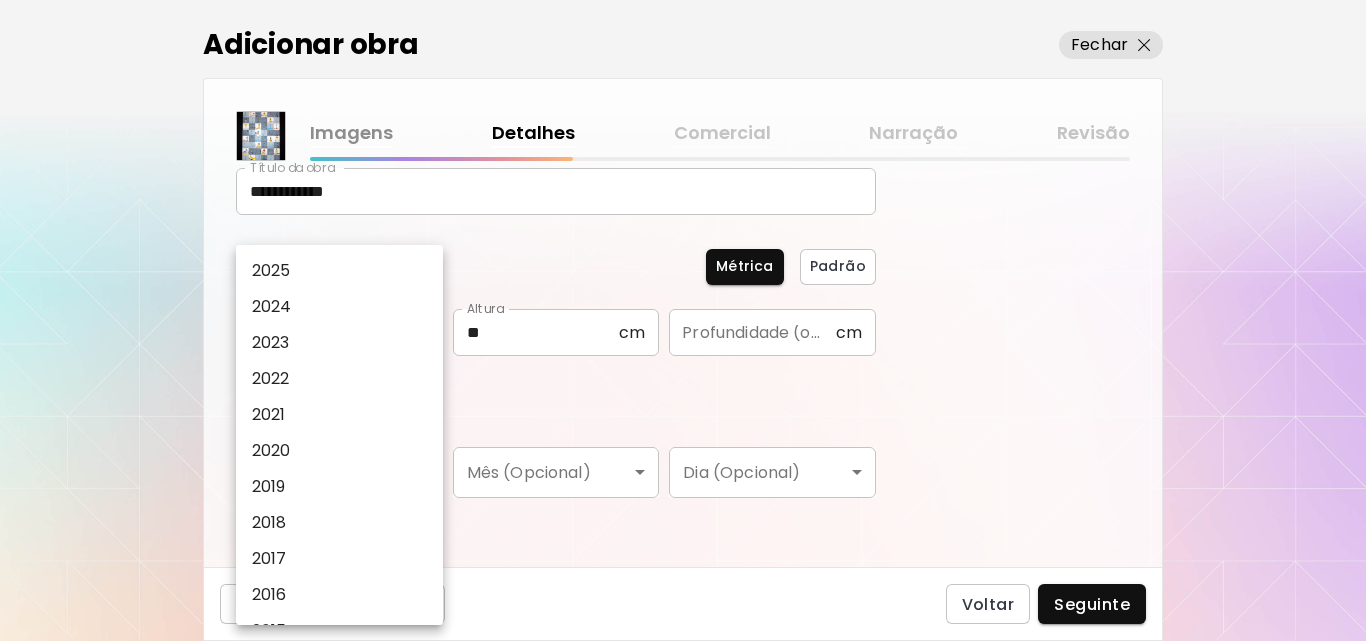 click on "2025" at bounding box center [344, 271] 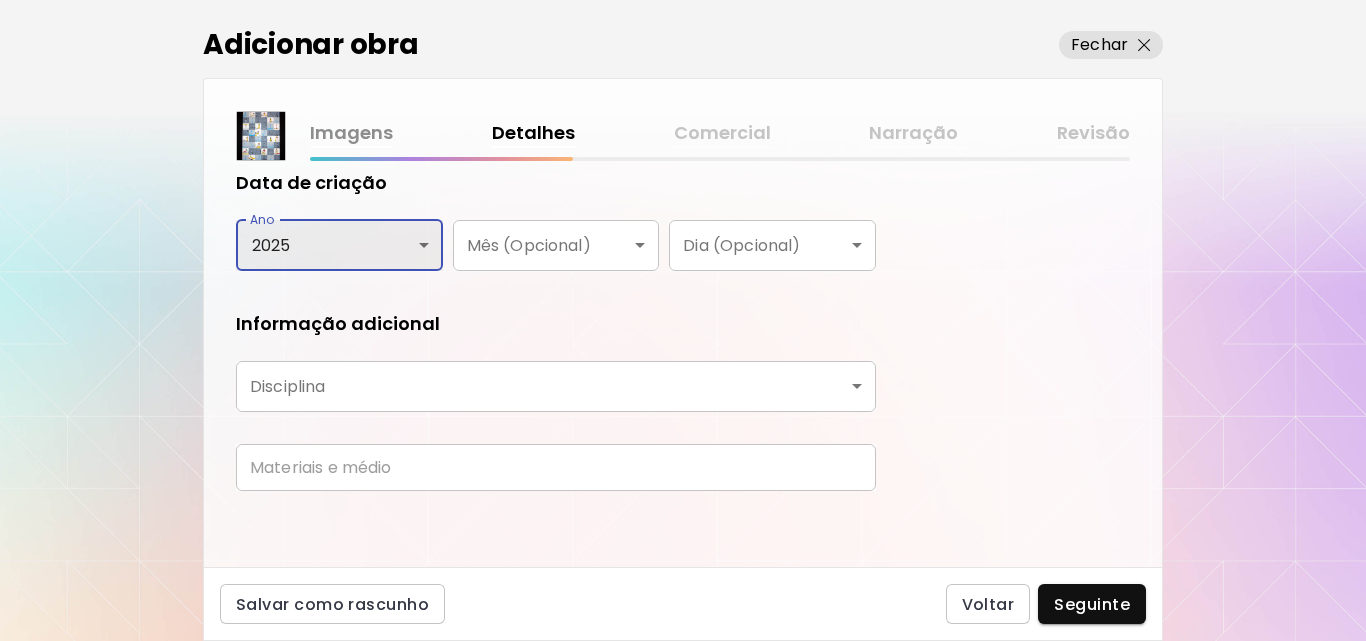 scroll, scrollTop: 387, scrollLeft: 0, axis: vertical 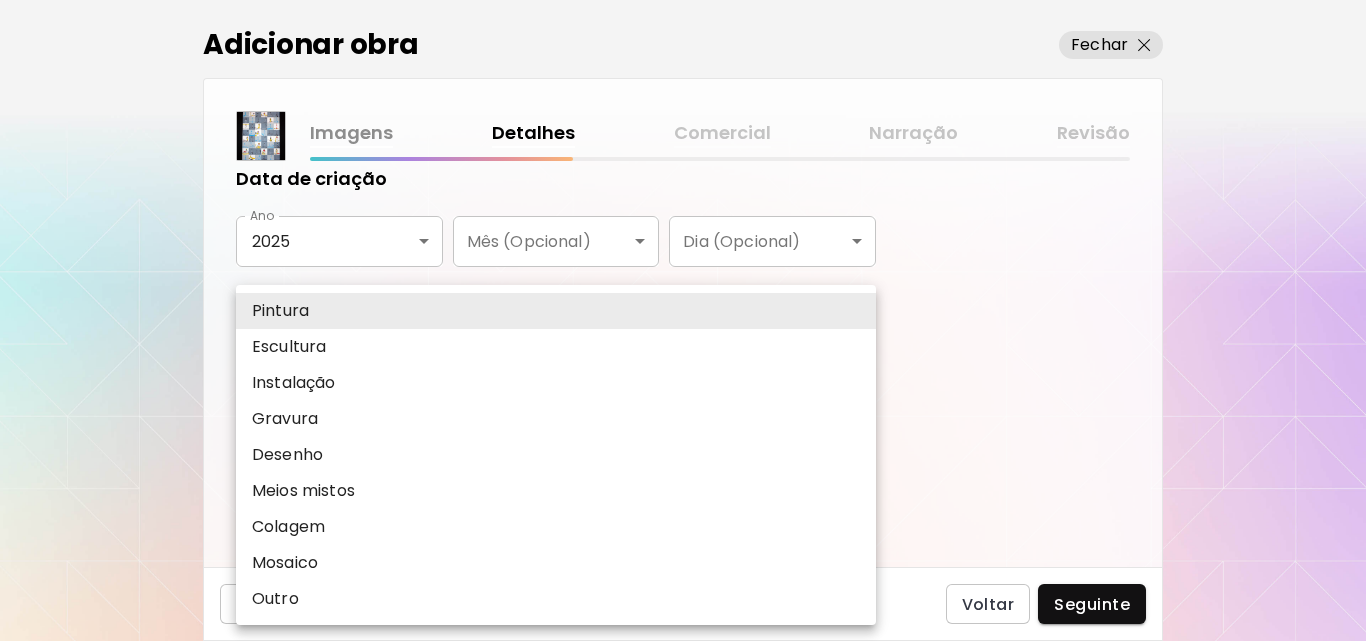 click on "**********" at bounding box center (683, 320) 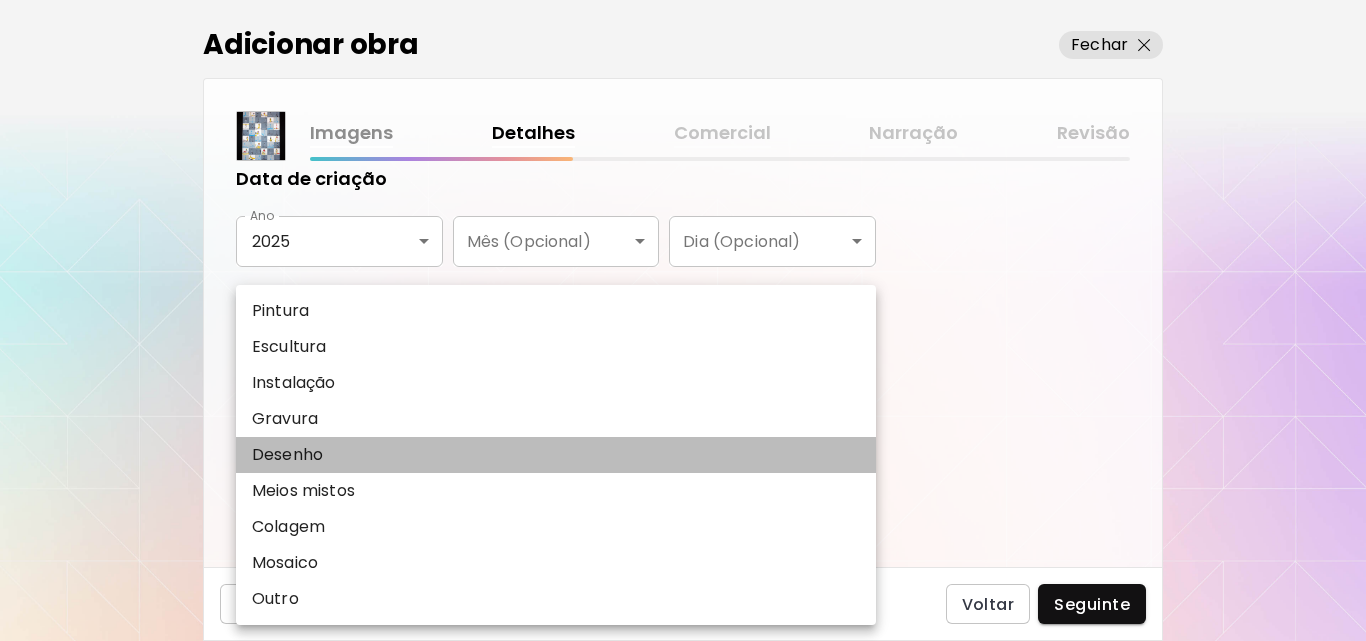 click on "Desenho" at bounding box center (287, 455) 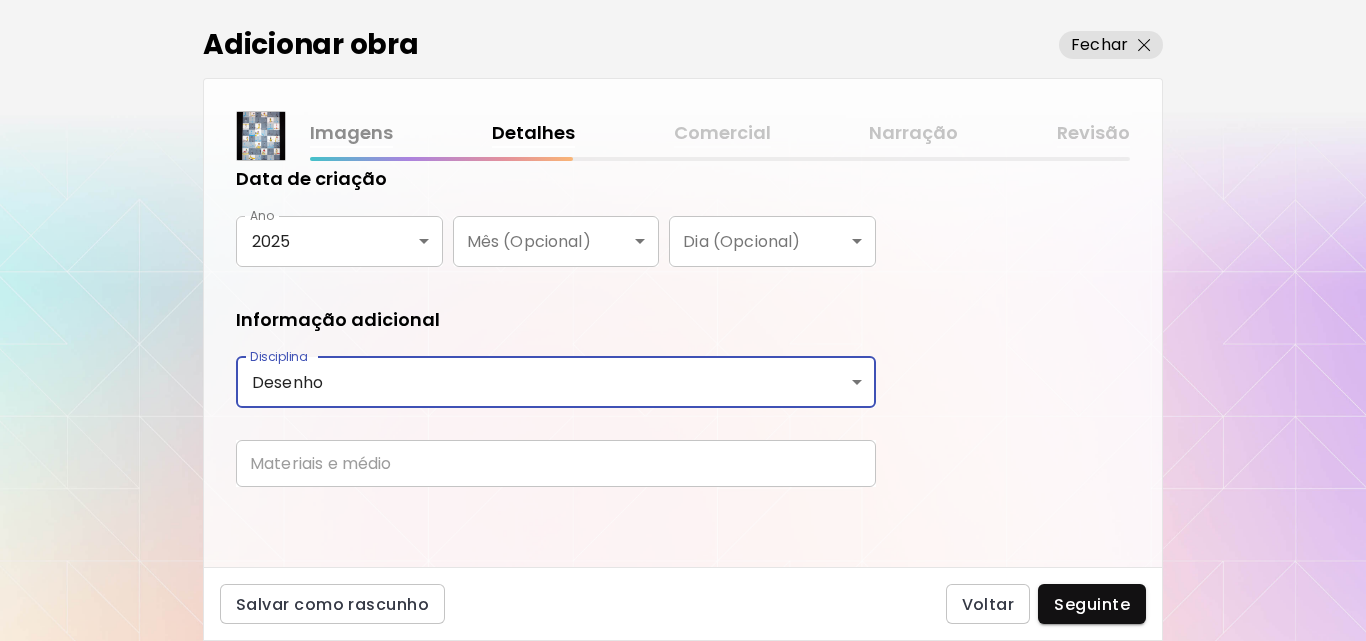 click at bounding box center [556, 463] 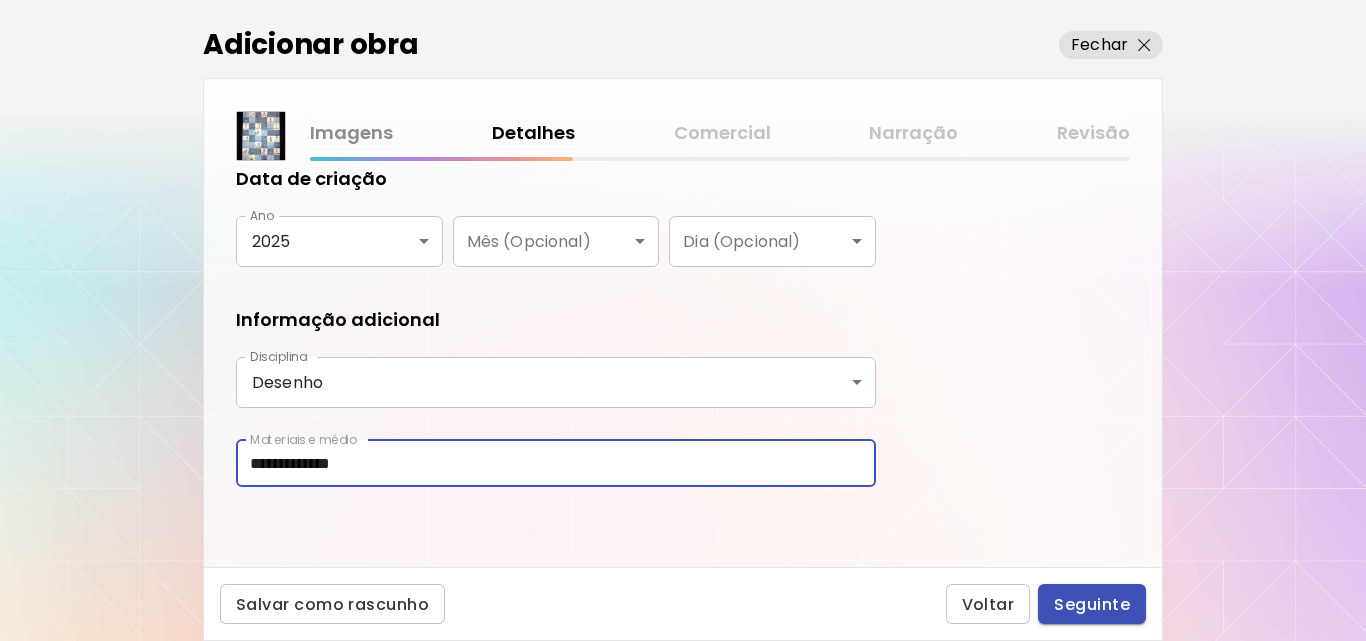 type on "**********" 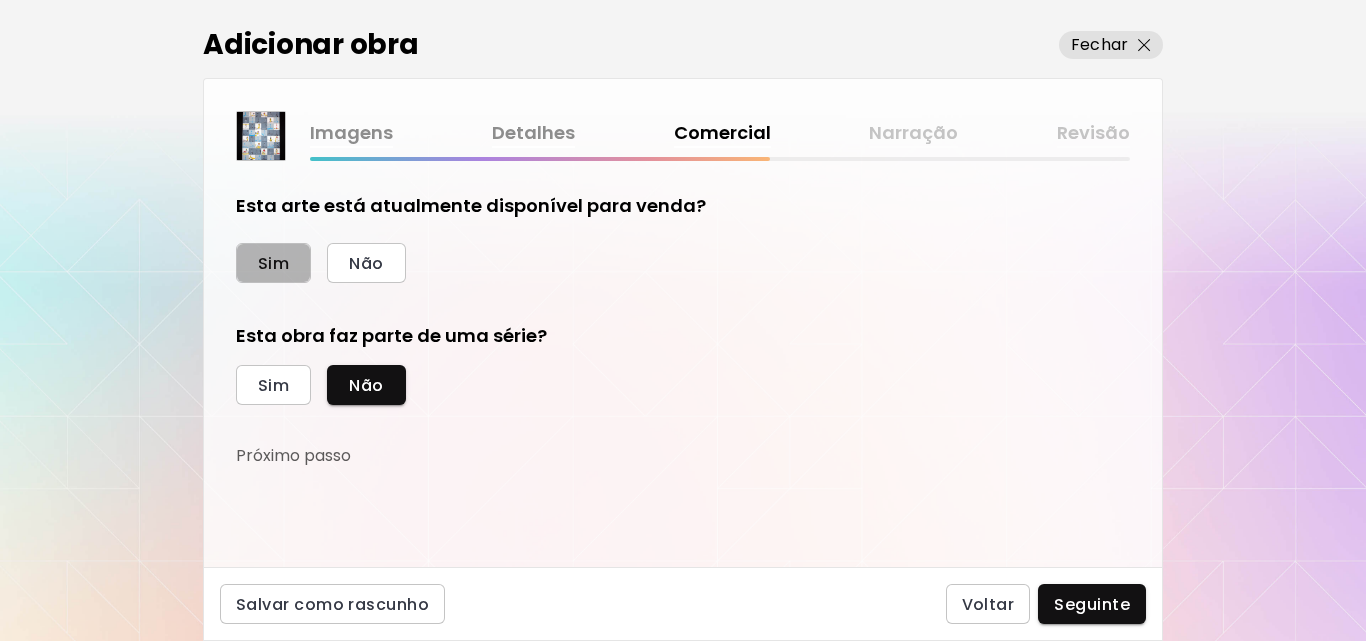 click on "Sim" at bounding box center [273, 263] 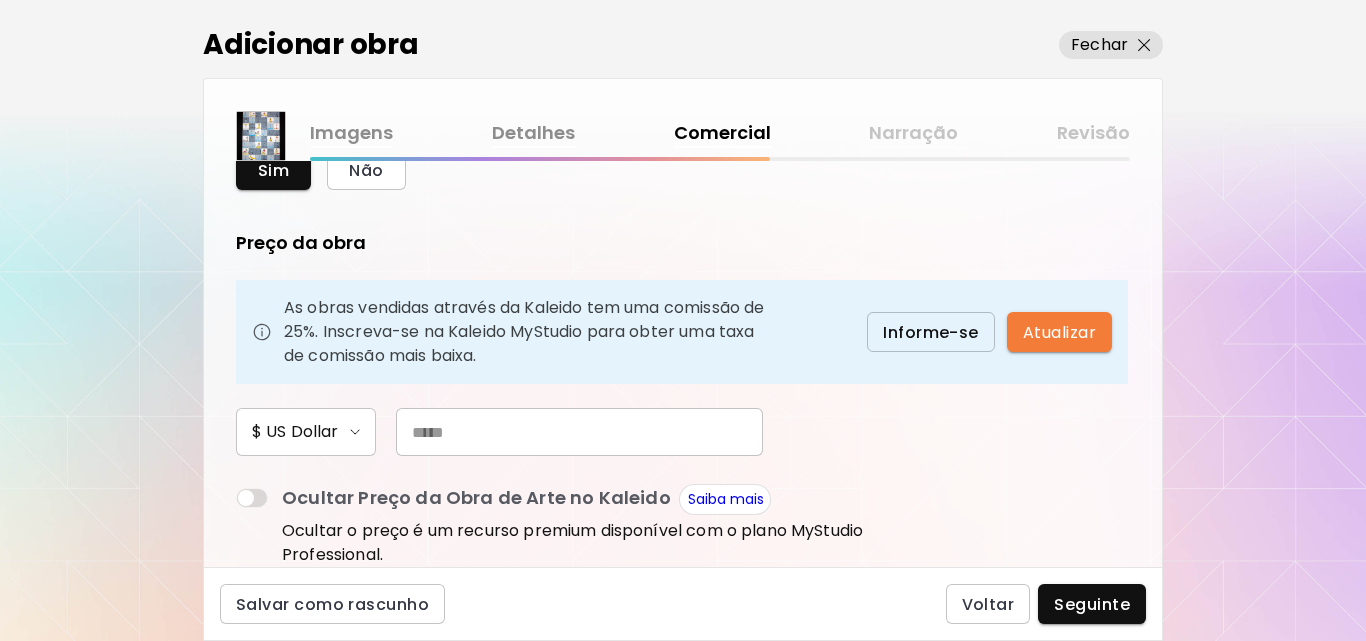 scroll, scrollTop: 132, scrollLeft: 0, axis: vertical 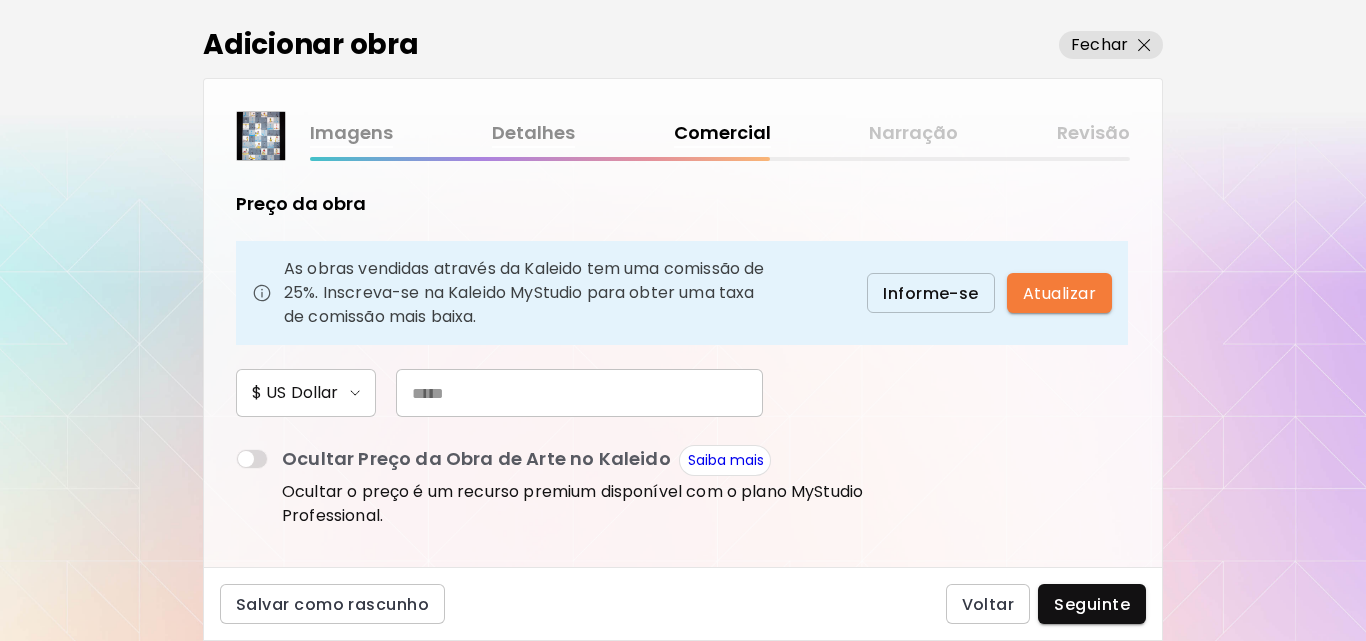 click at bounding box center (579, 393) 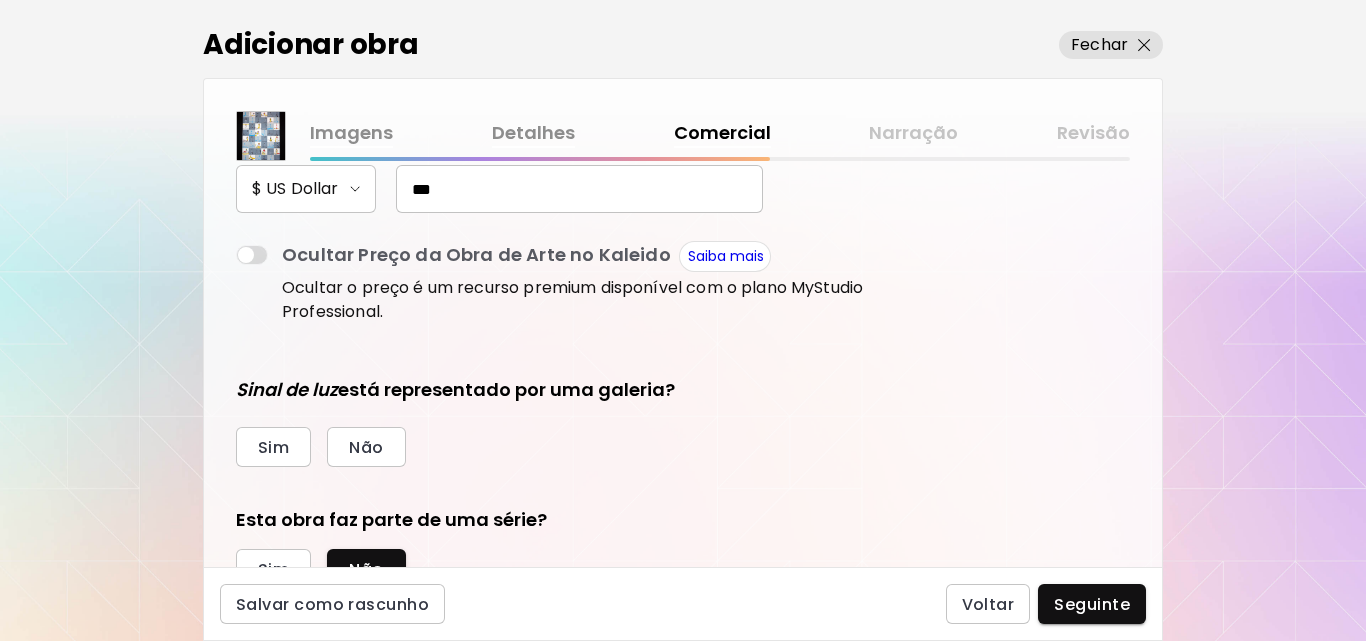 scroll, scrollTop: 338, scrollLeft: 0, axis: vertical 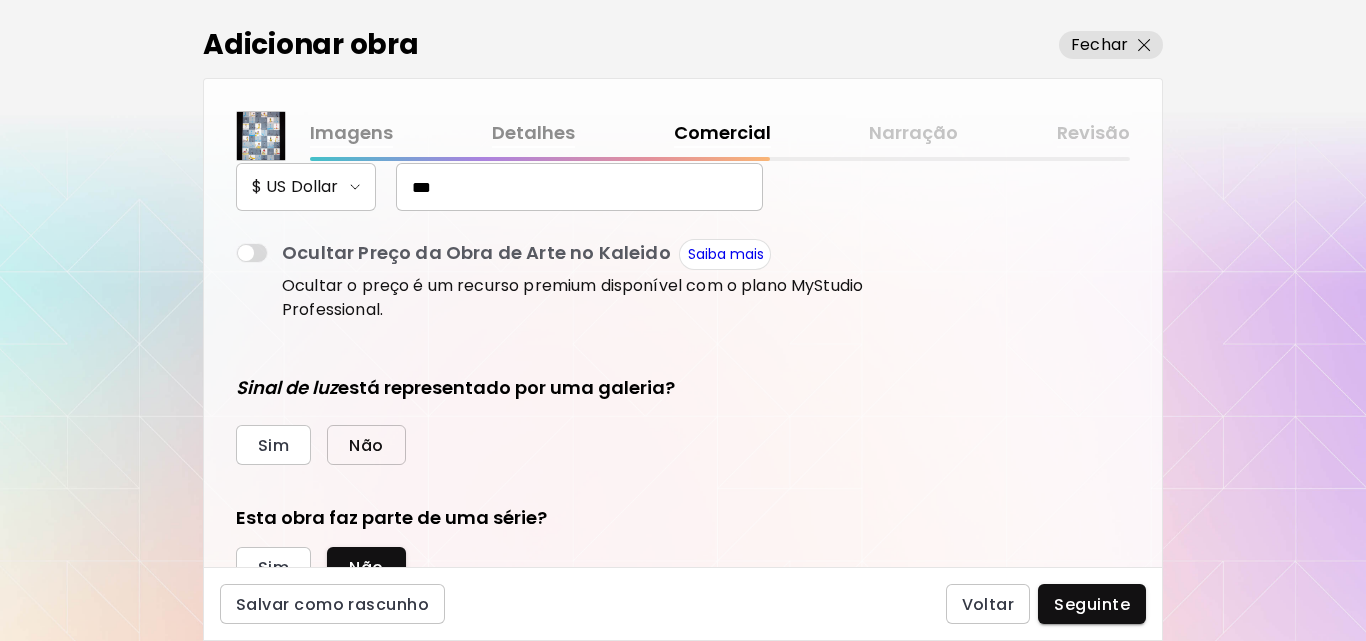 type on "***" 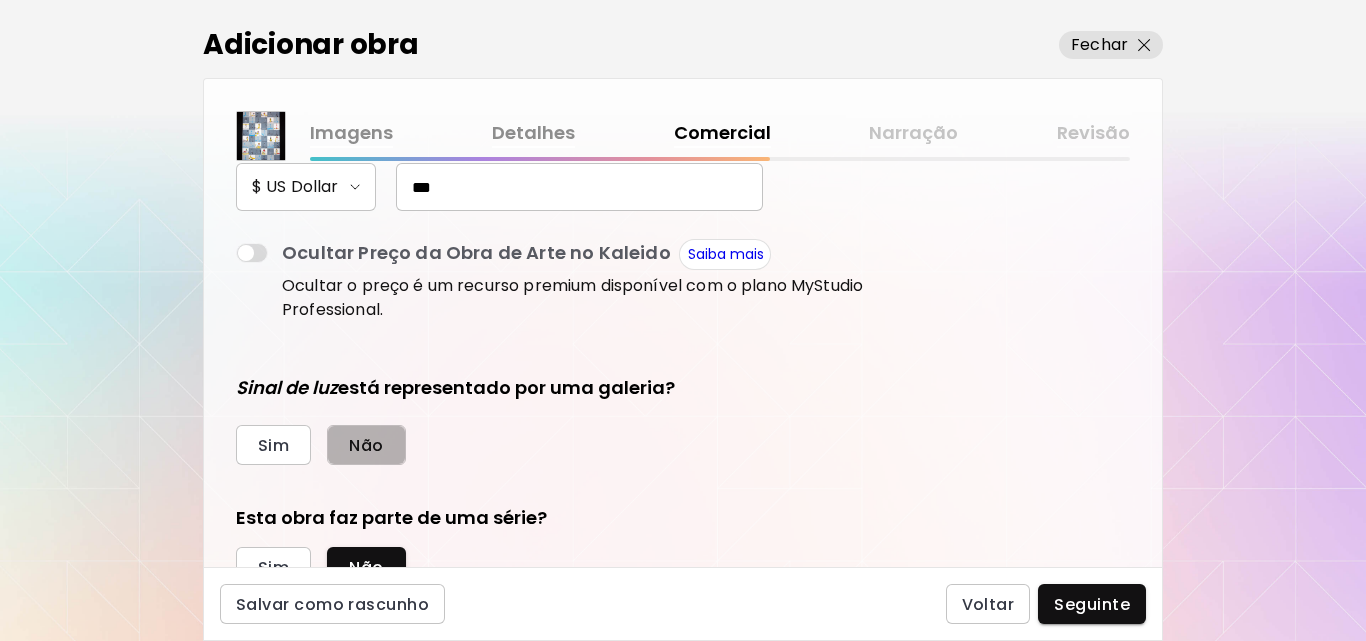 click on "Não" at bounding box center (366, 445) 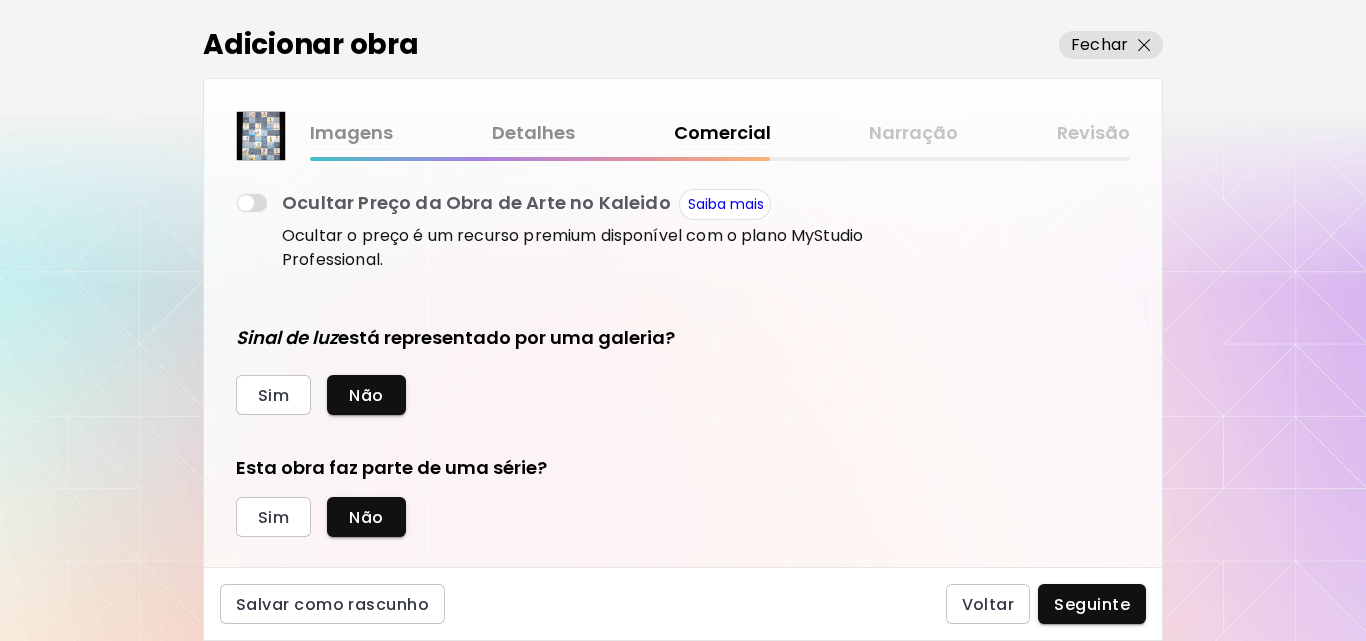 scroll, scrollTop: 420, scrollLeft: 0, axis: vertical 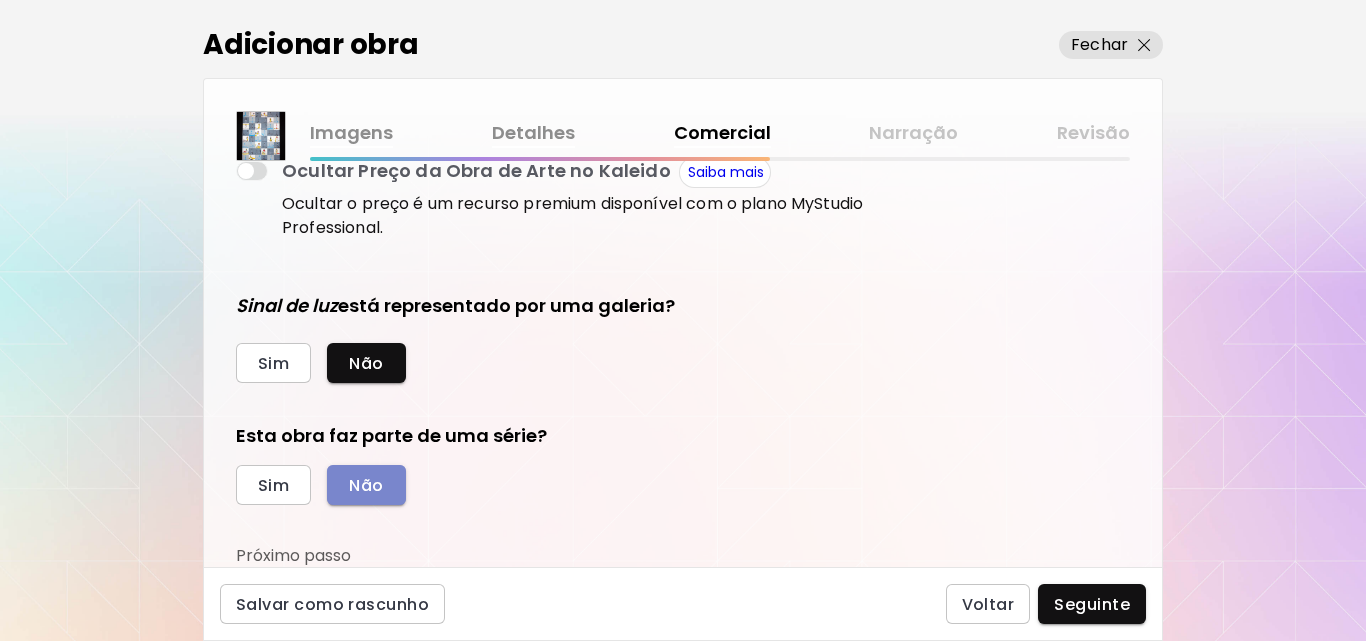 click on "Não" at bounding box center (366, 485) 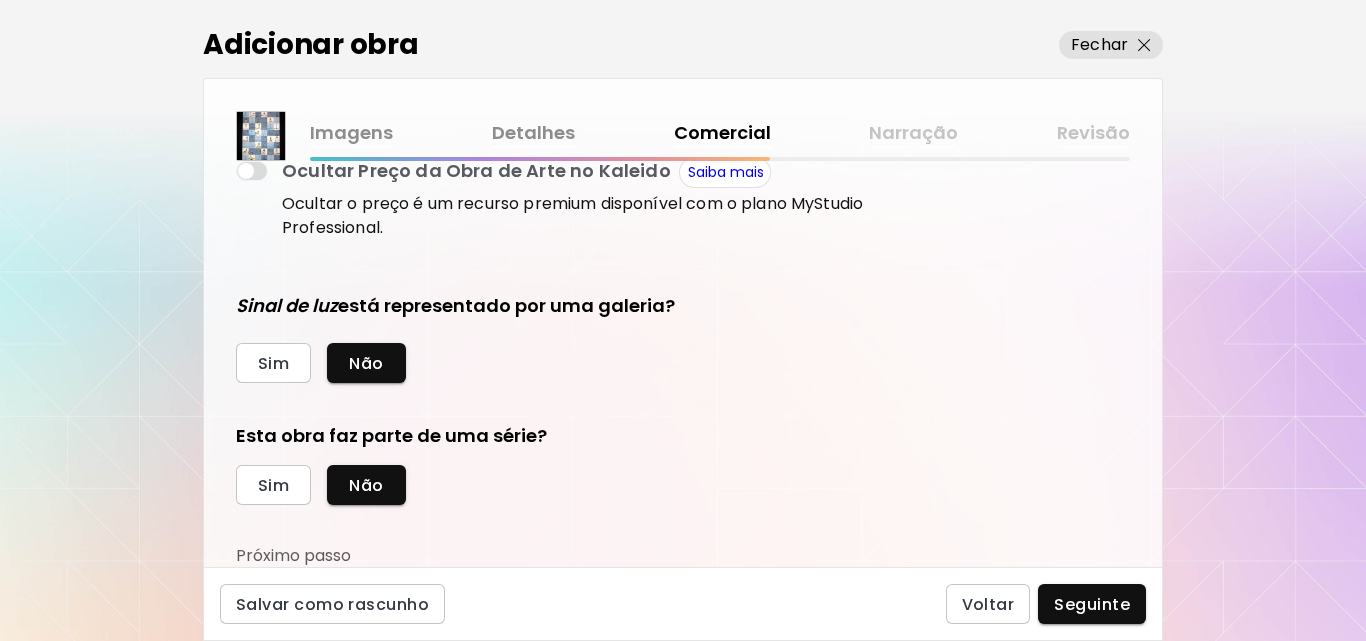 click on "Seguinte" at bounding box center (1092, 604) 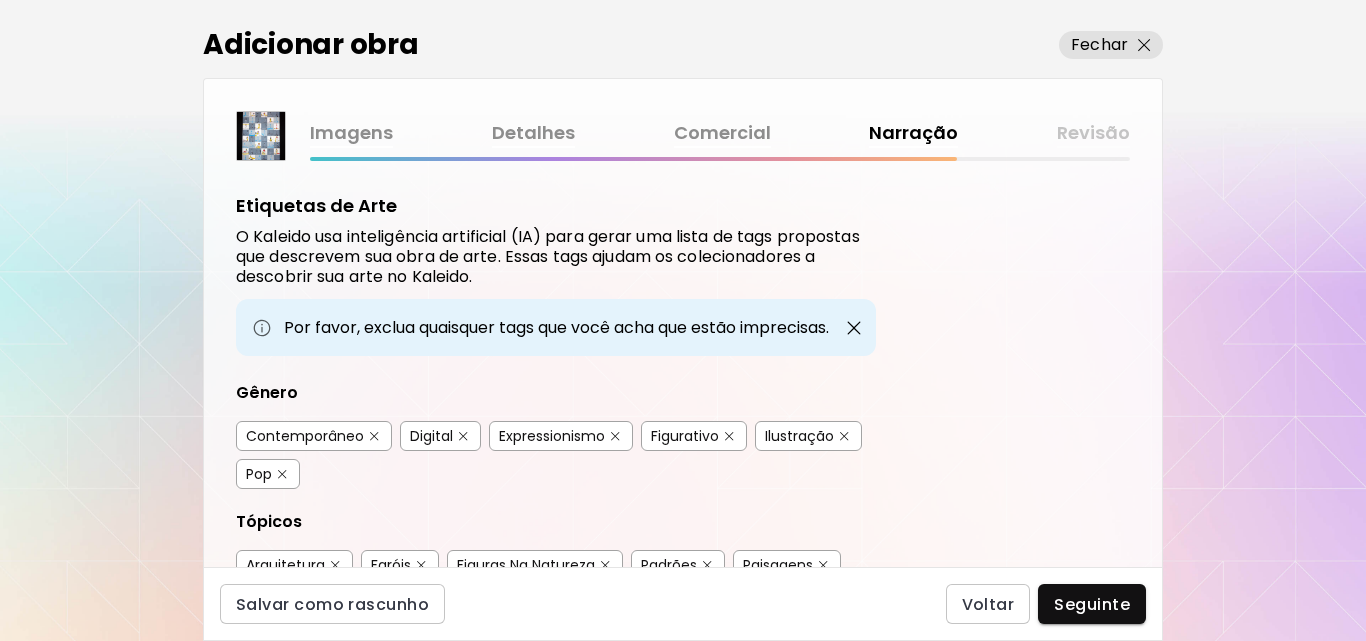 click at bounding box center (463, 436) 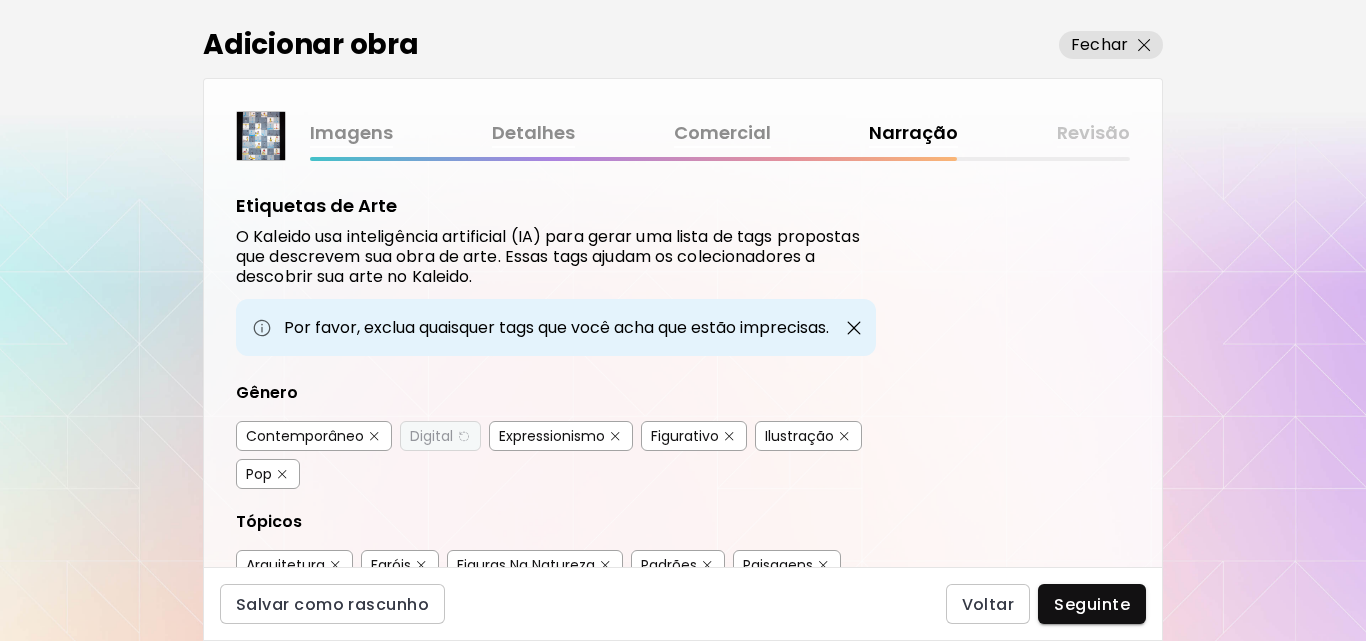 click at bounding box center (615, 436) 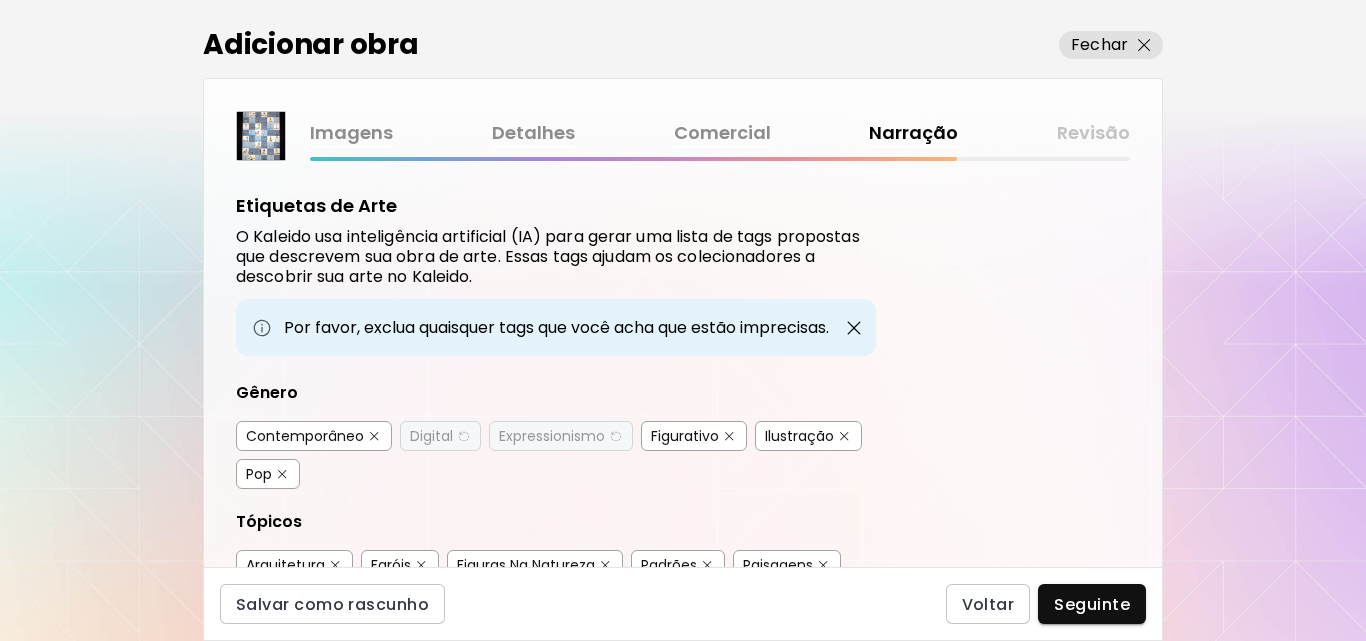 click at bounding box center [844, 436] 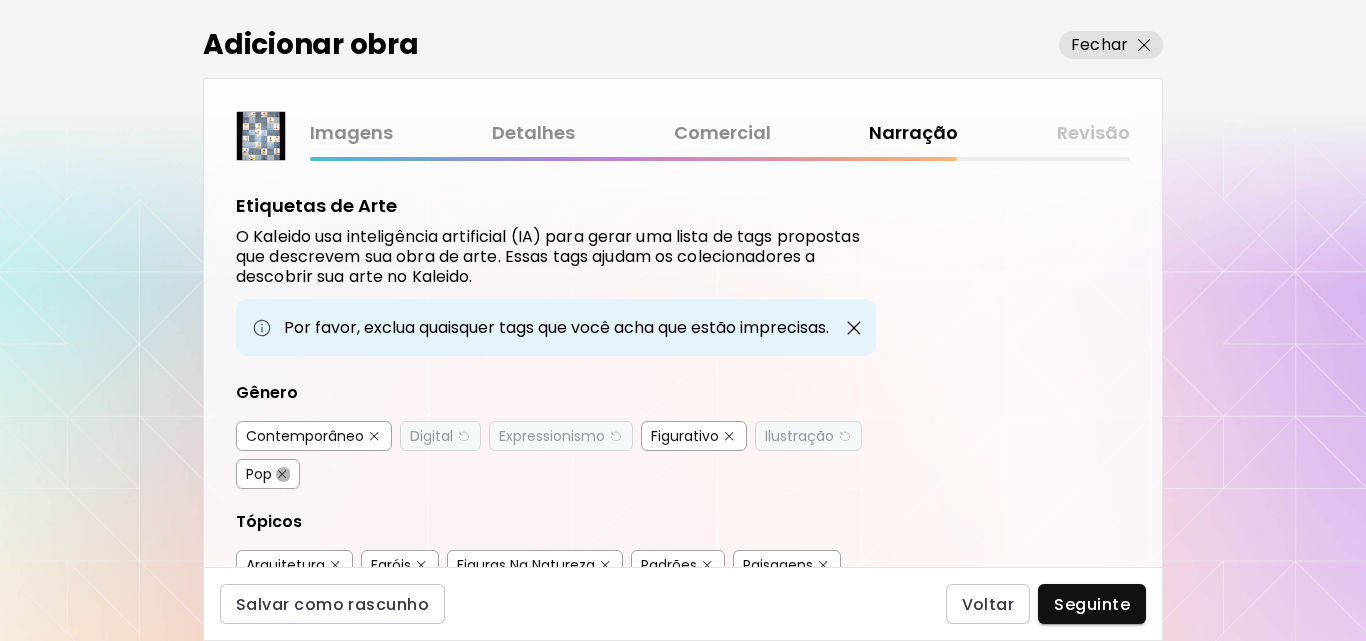 click at bounding box center [282, 474] 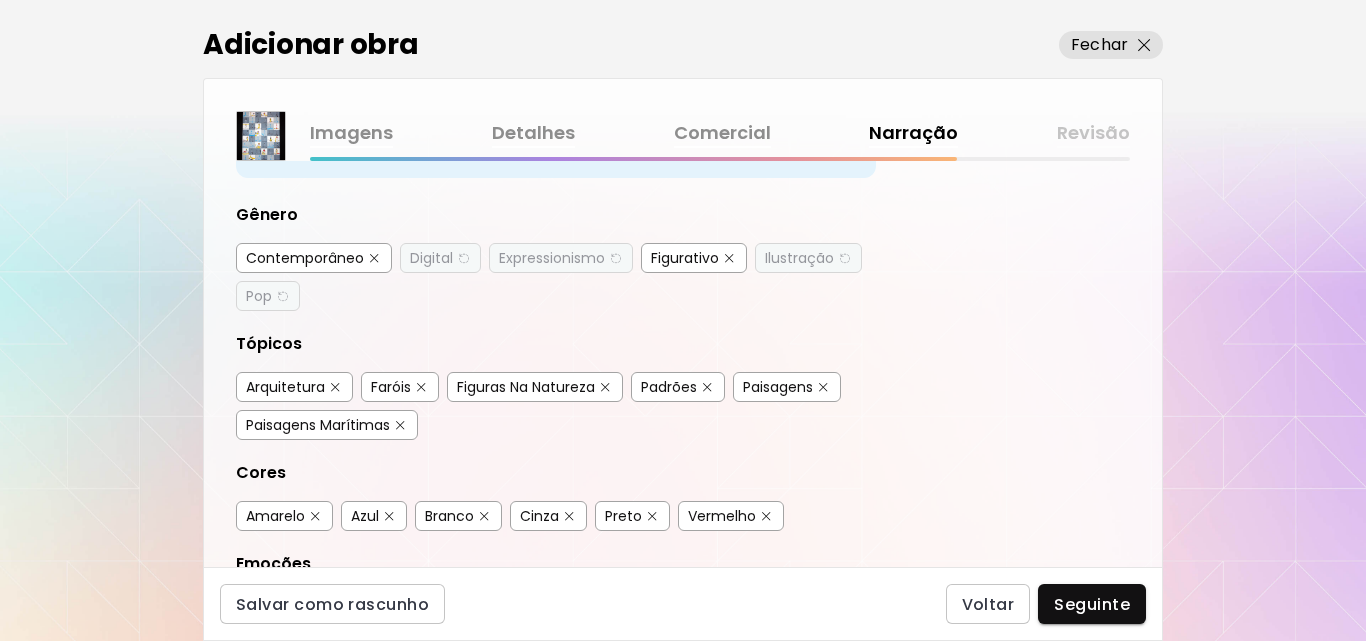 scroll, scrollTop: 190, scrollLeft: 0, axis: vertical 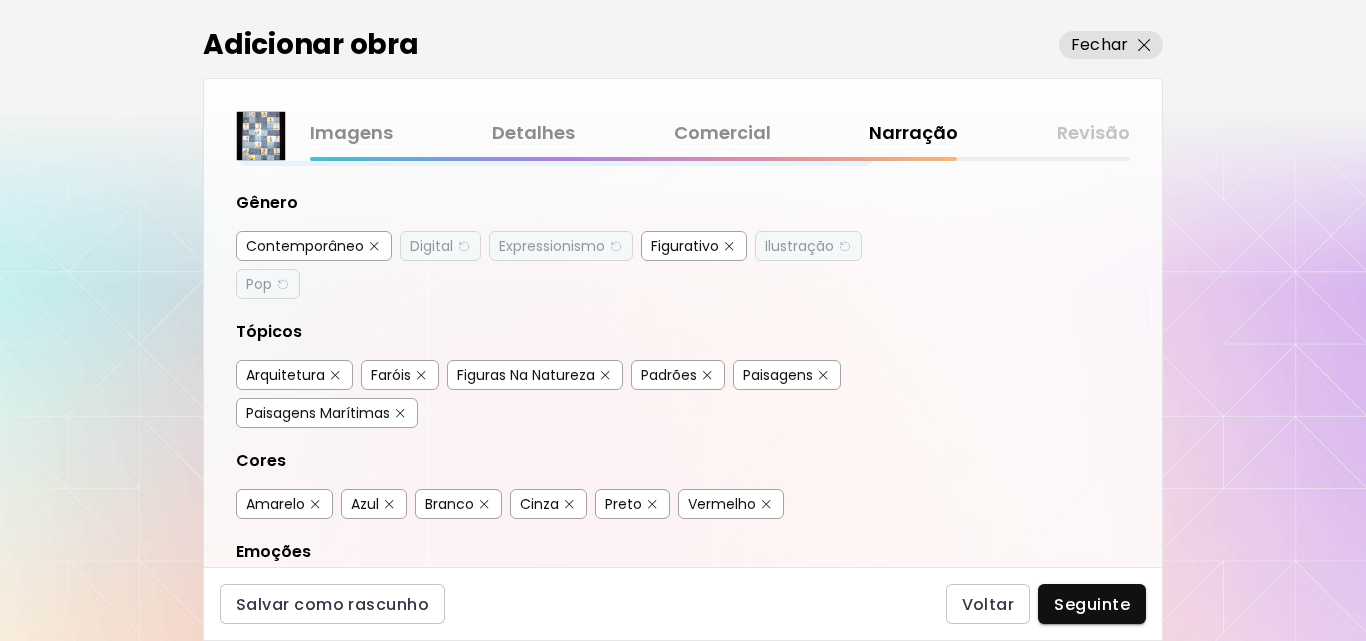 click at bounding box center [335, 375] 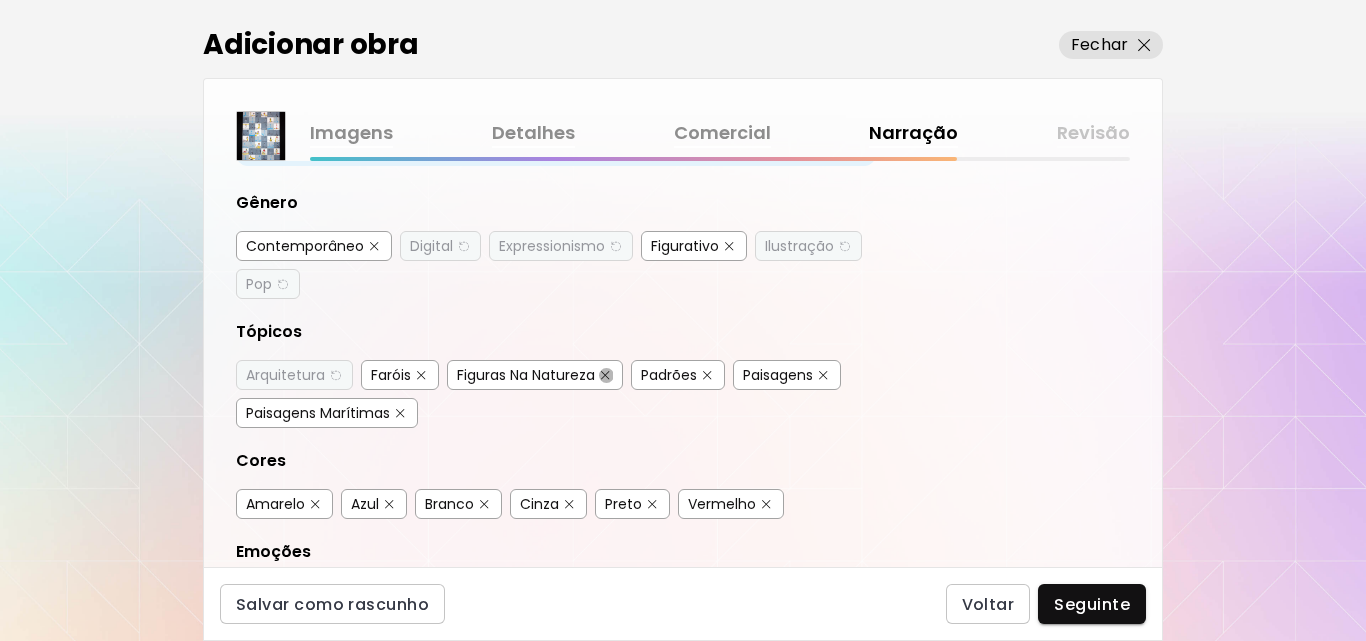 click at bounding box center [605, 375] 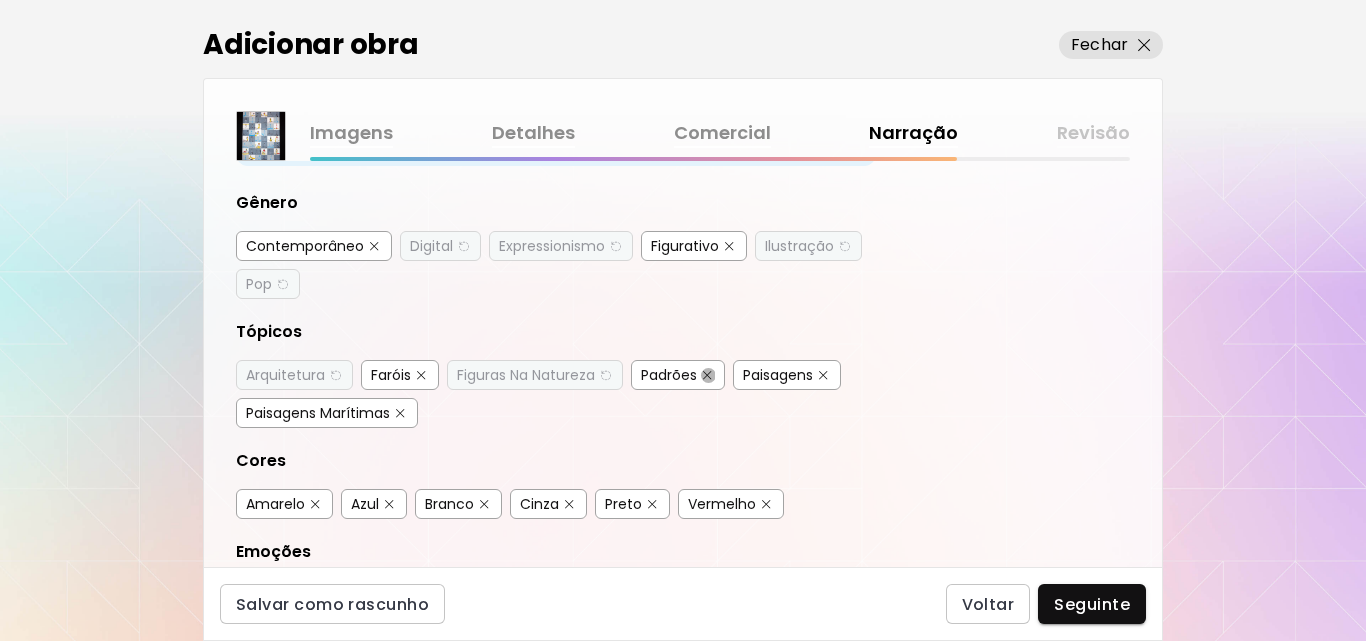 click at bounding box center (707, 375) 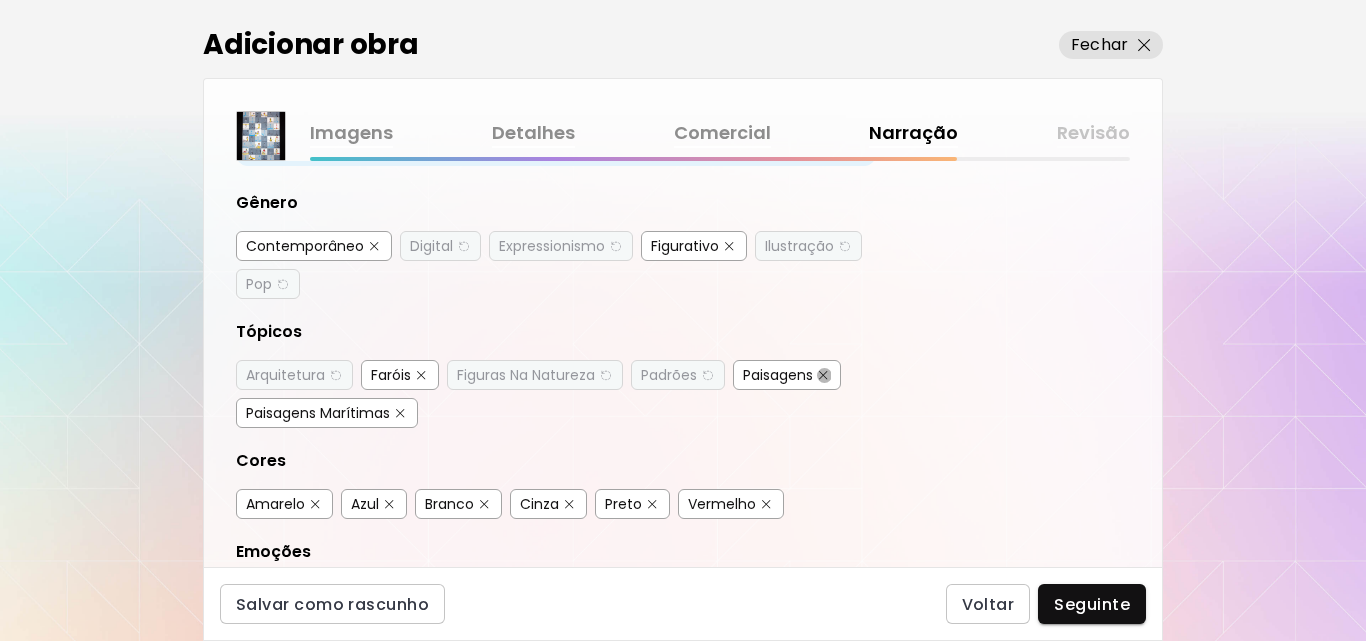 click at bounding box center (823, 375) 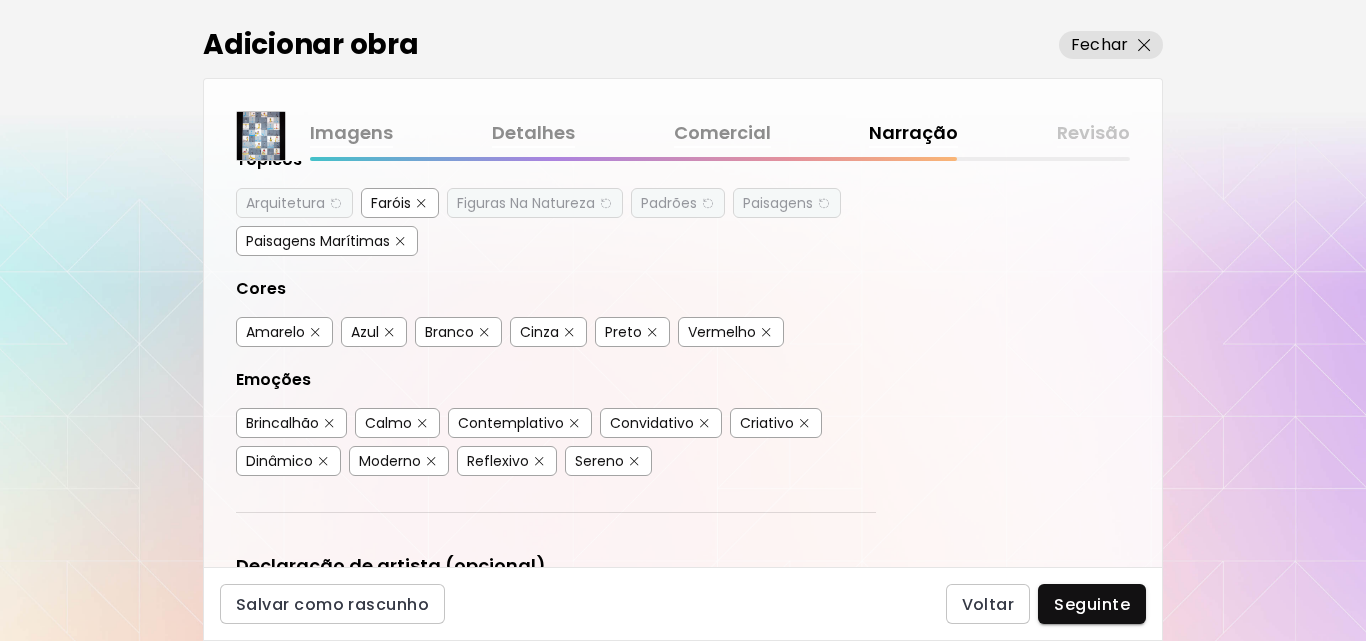 scroll, scrollTop: 383, scrollLeft: 0, axis: vertical 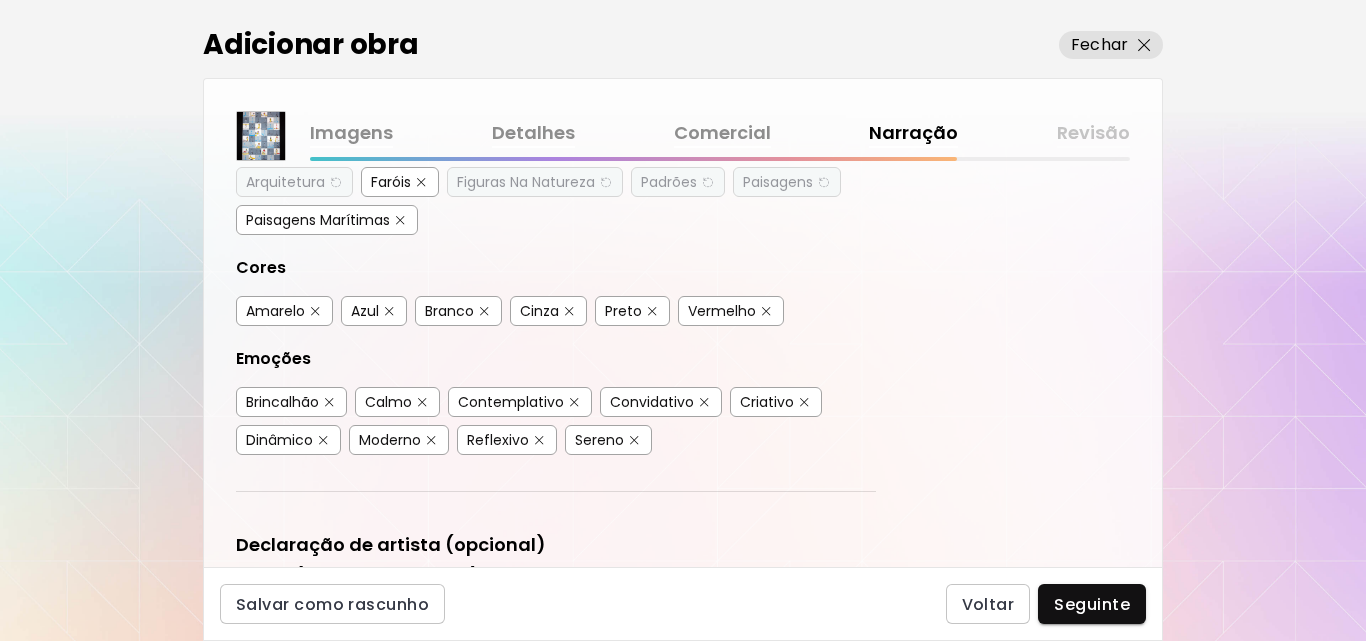 click at bounding box center (329, 402) 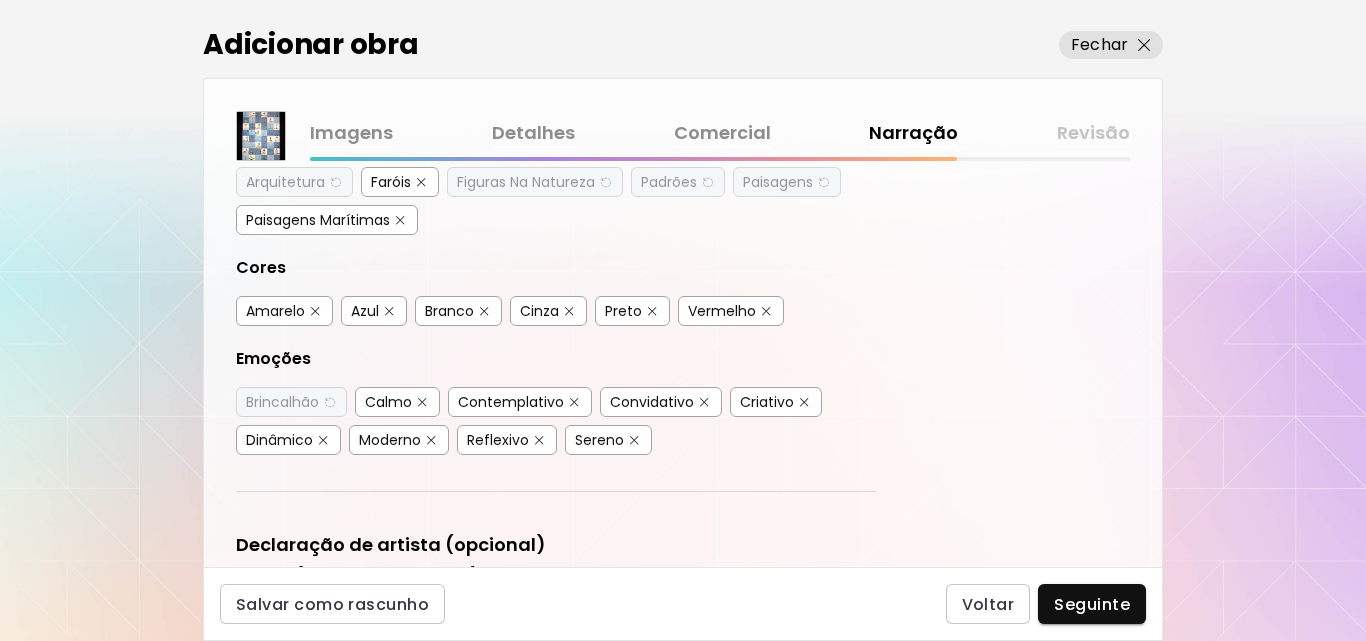 click at bounding box center [422, 402] 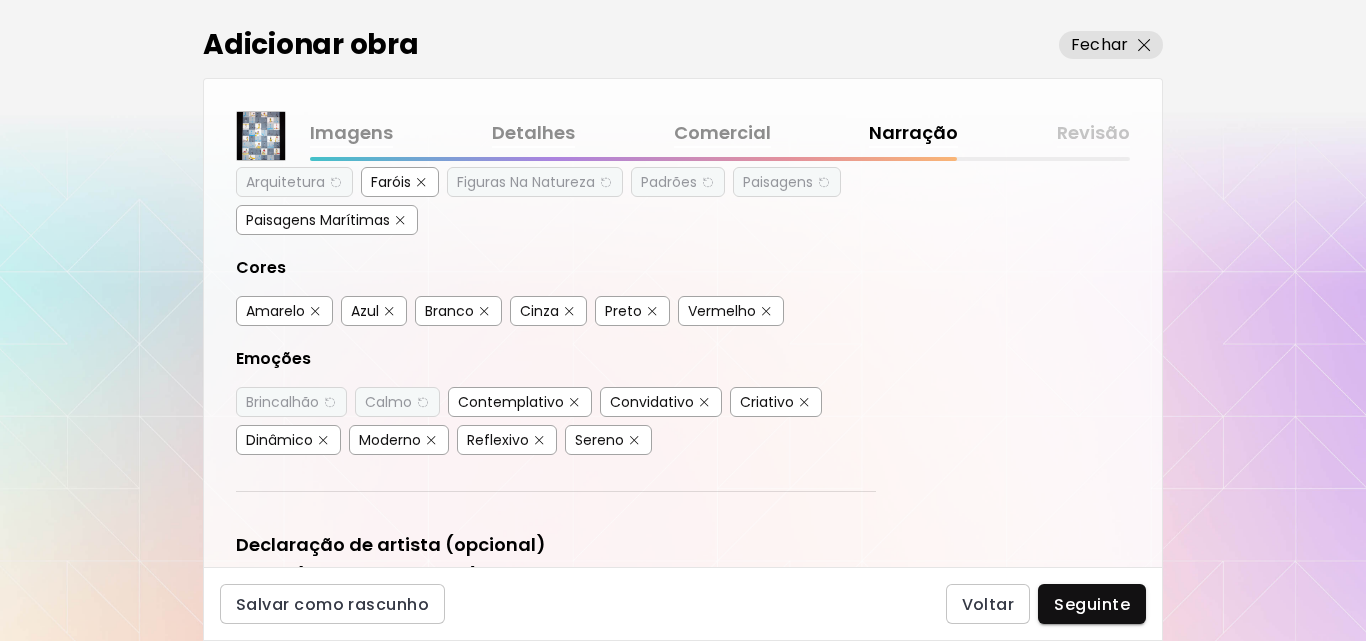click at bounding box center [574, 402] 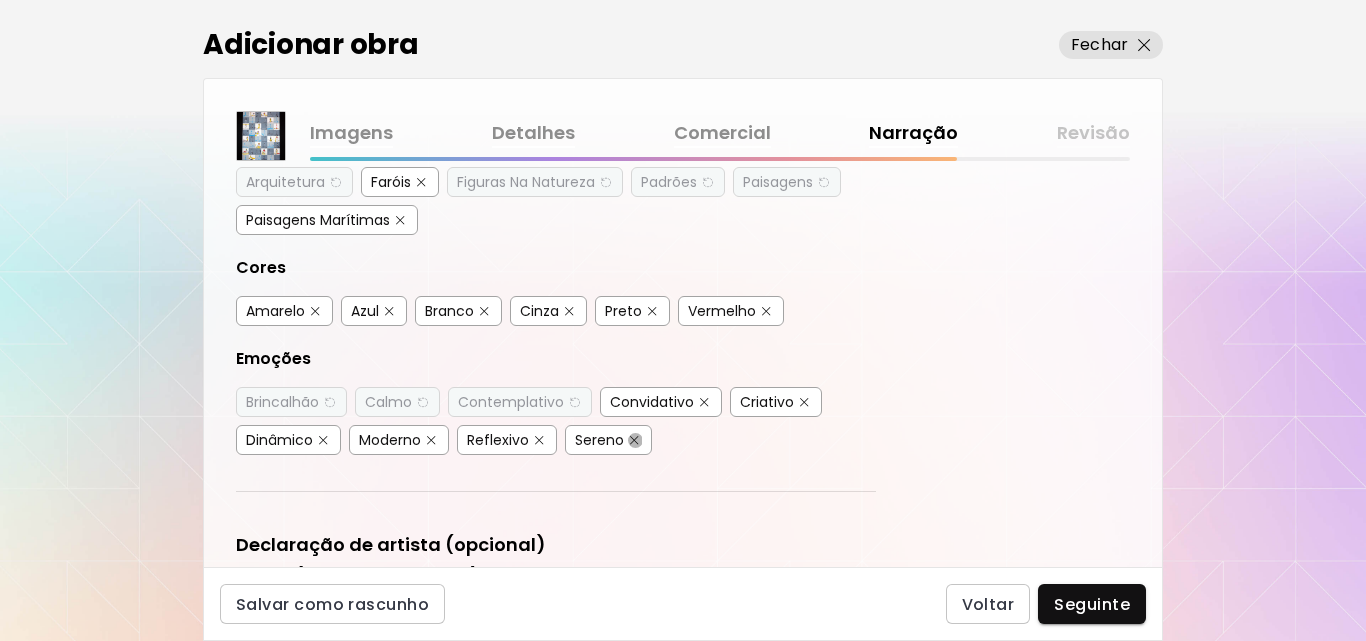 click at bounding box center [634, 440] 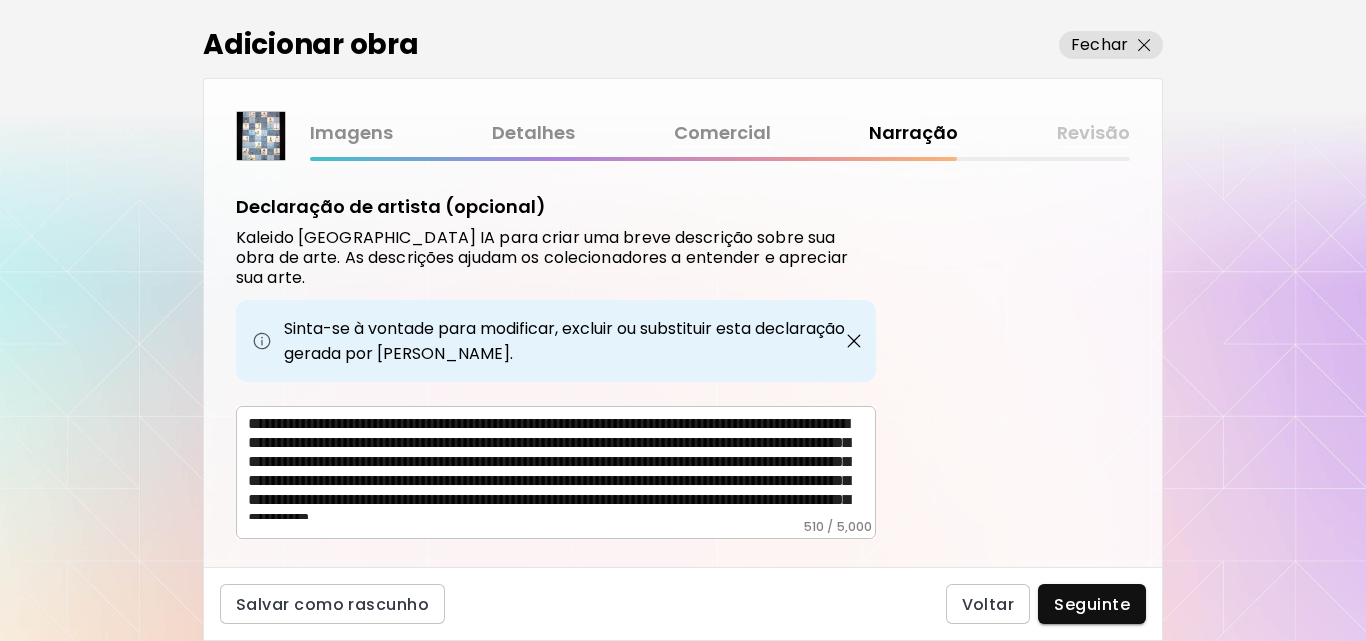 scroll, scrollTop: 730, scrollLeft: 0, axis: vertical 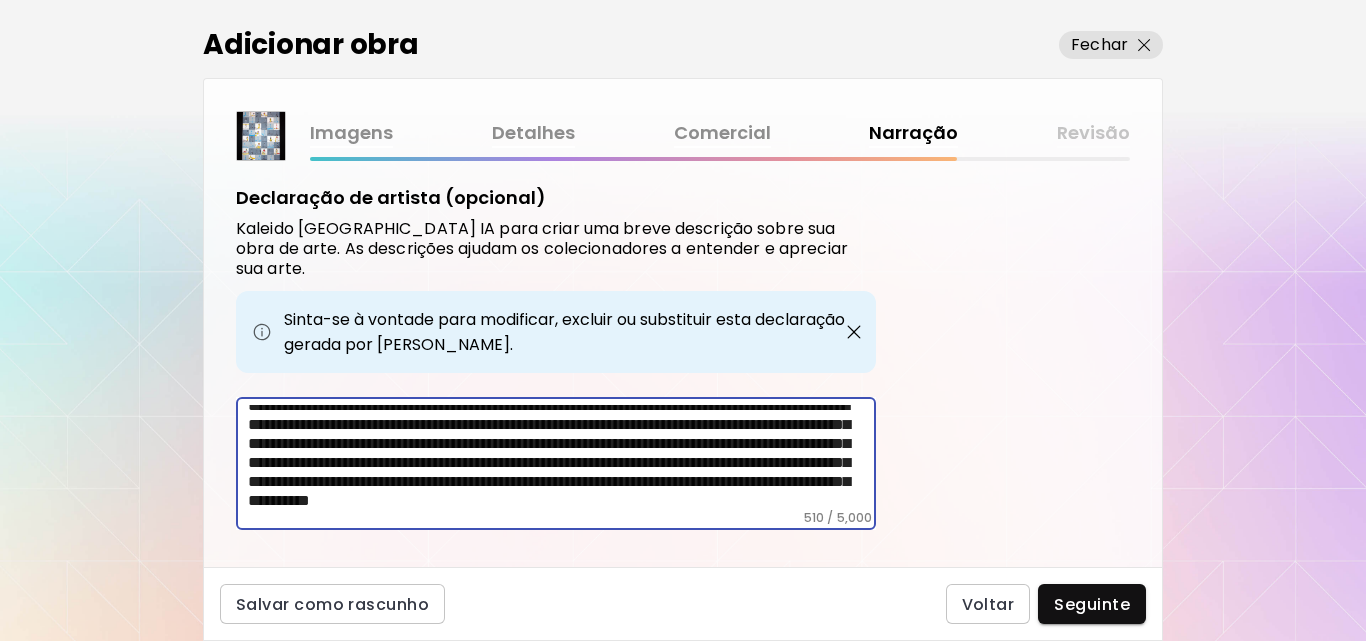 drag, startPoint x: 574, startPoint y: 478, endPoint x: 710, endPoint y: 429, distance: 144.55795 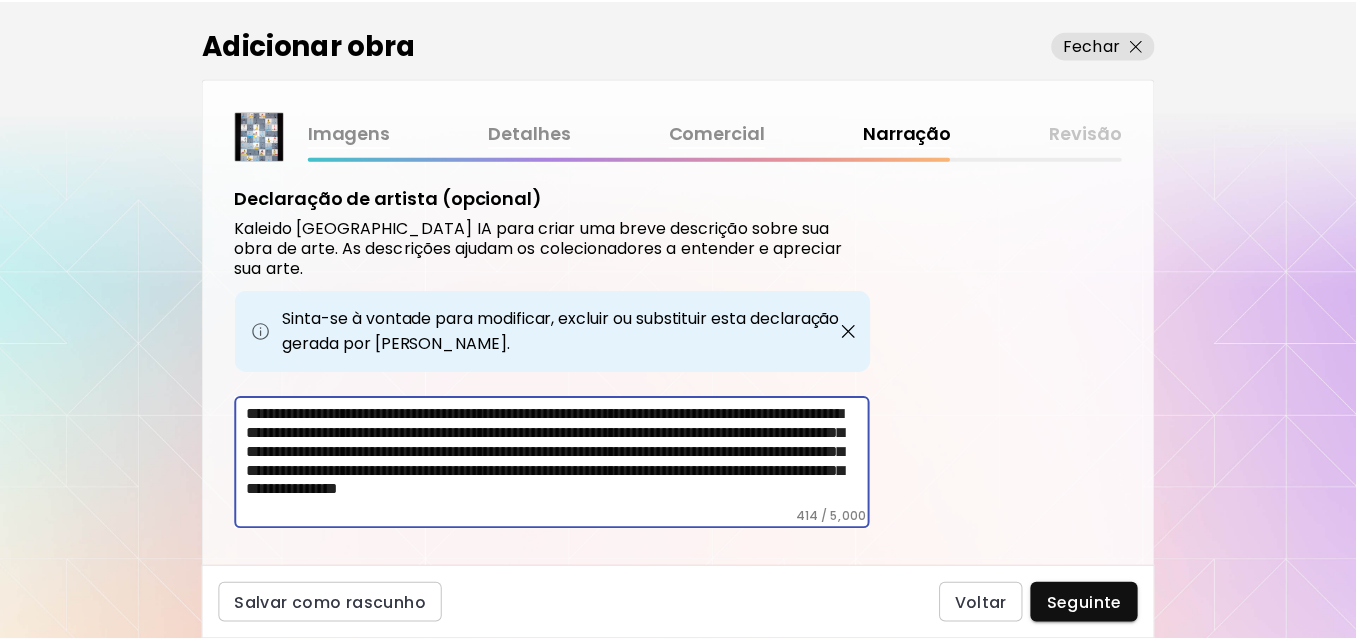 scroll, scrollTop: 30, scrollLeft: 0, axis: vertical 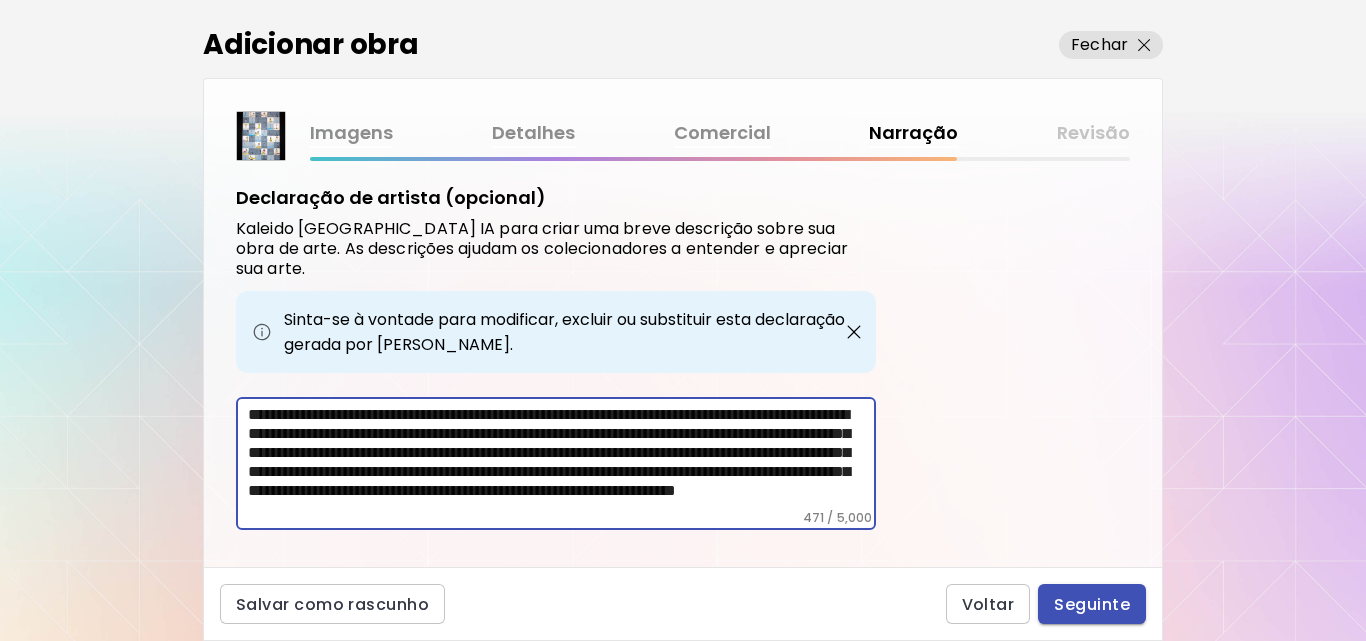 type on "**********" 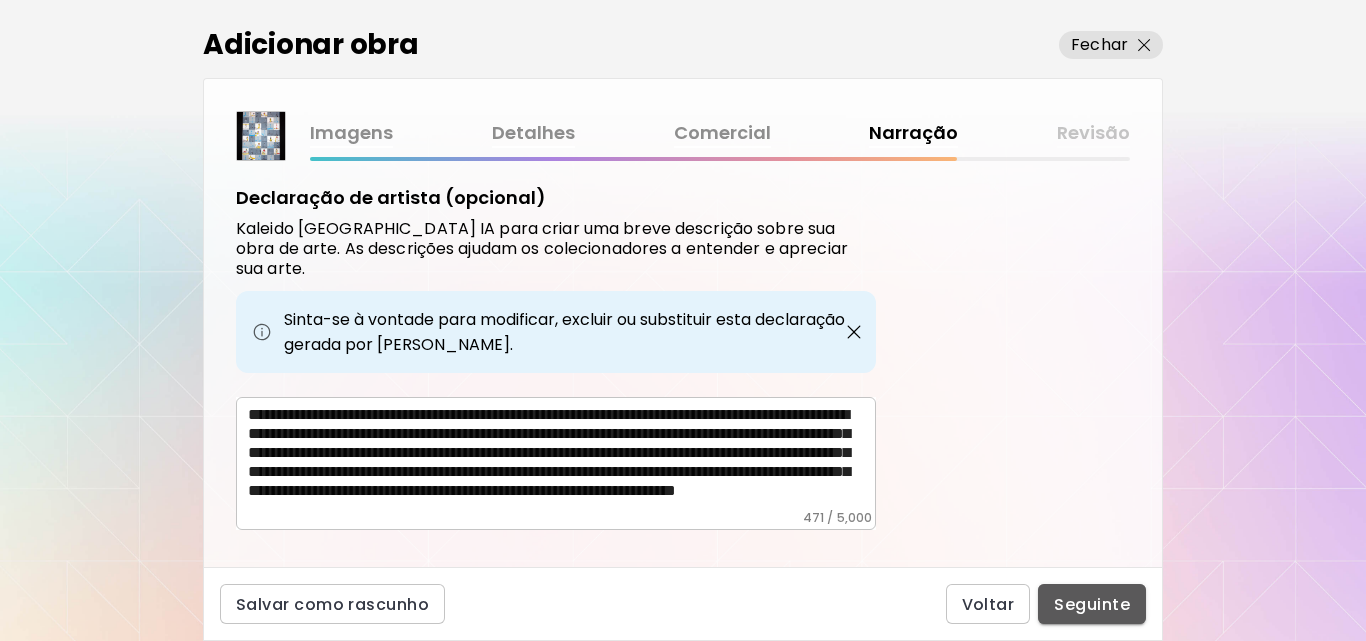 click on "Seguinte" at bounding box center [1092, 604] 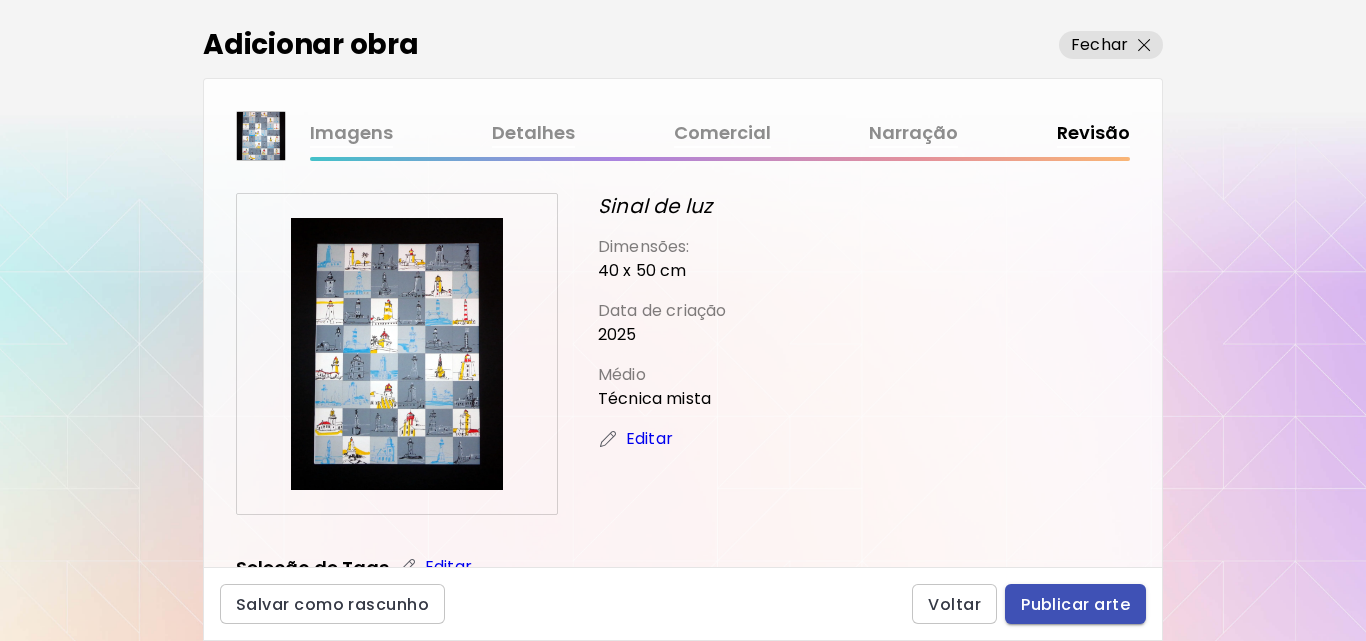 click on "Publicar arte" at bounding box center (1075, 604) 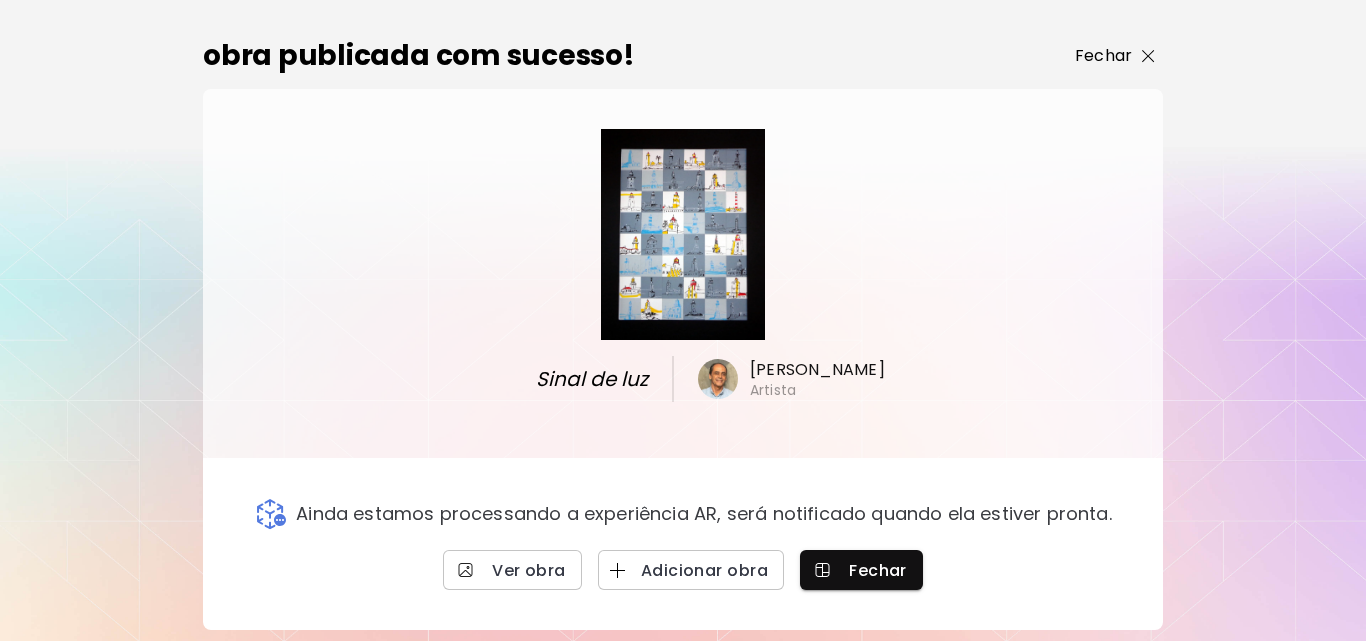 click on "Fechar" at bounding box center [1103, 56] 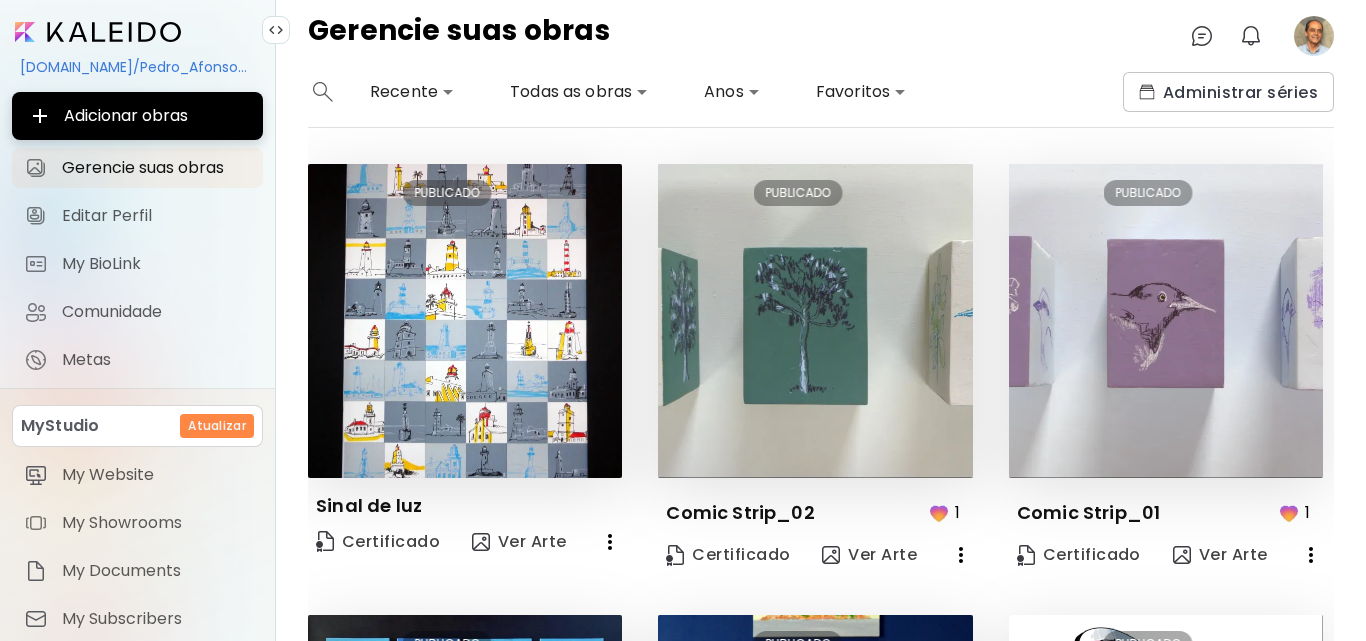 click at bounding box center [98, 32] 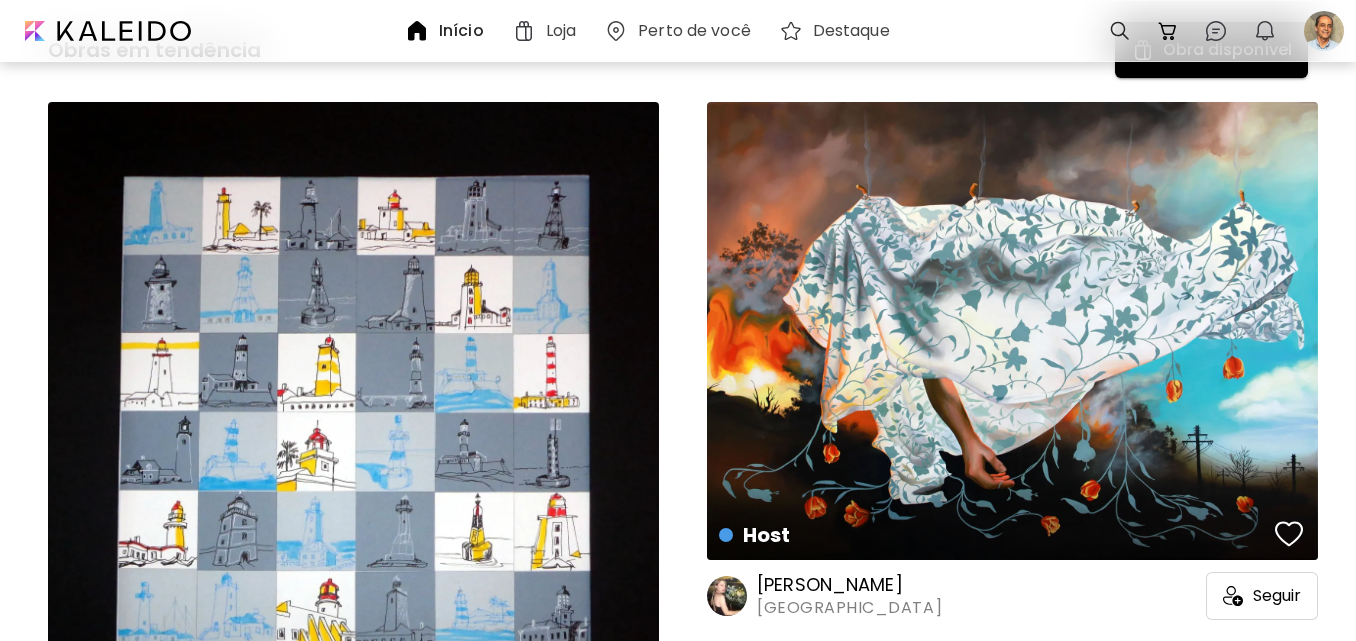 scroll, scrollTop: 1000, scrollLeft: 0, axis: vertical 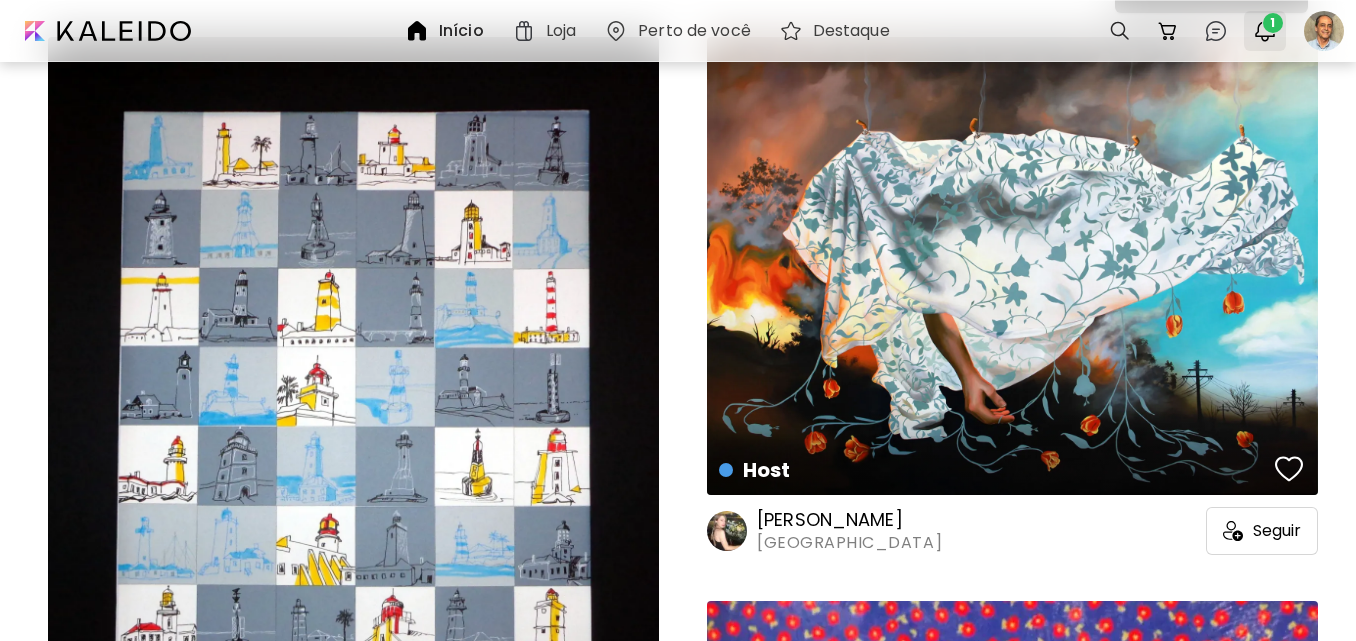click on "1" at bounding box center [1273, 23] 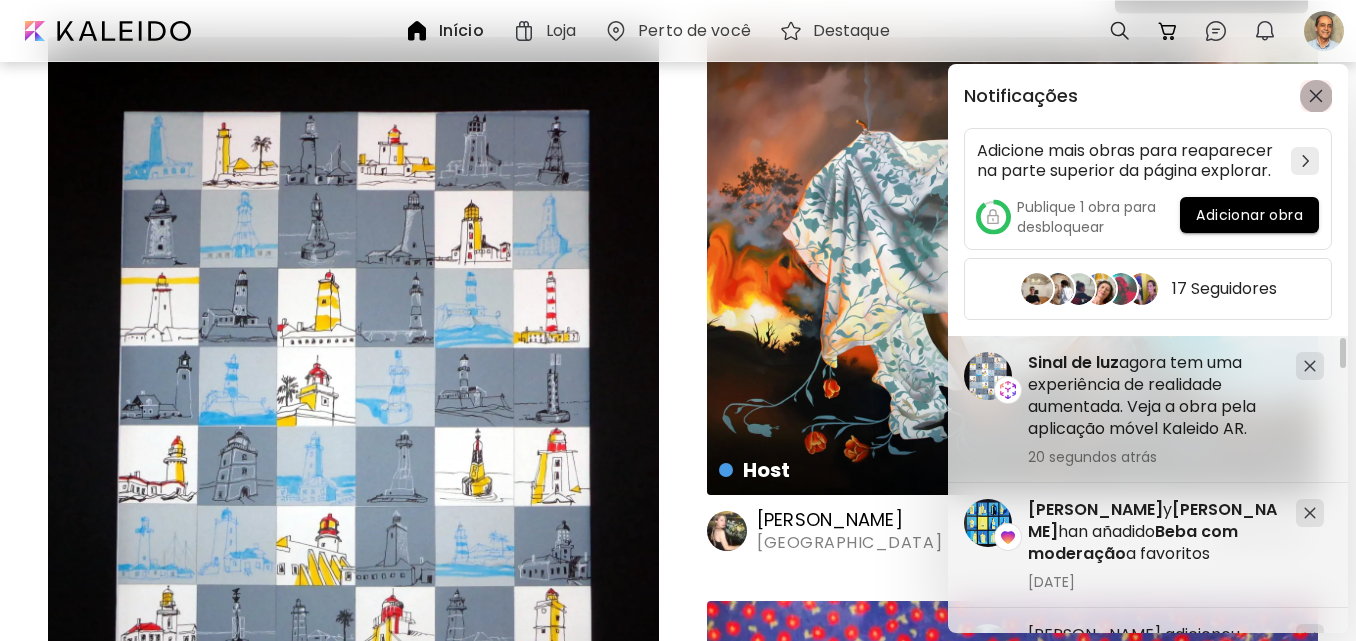 click at bounding box center [1316, 96] 